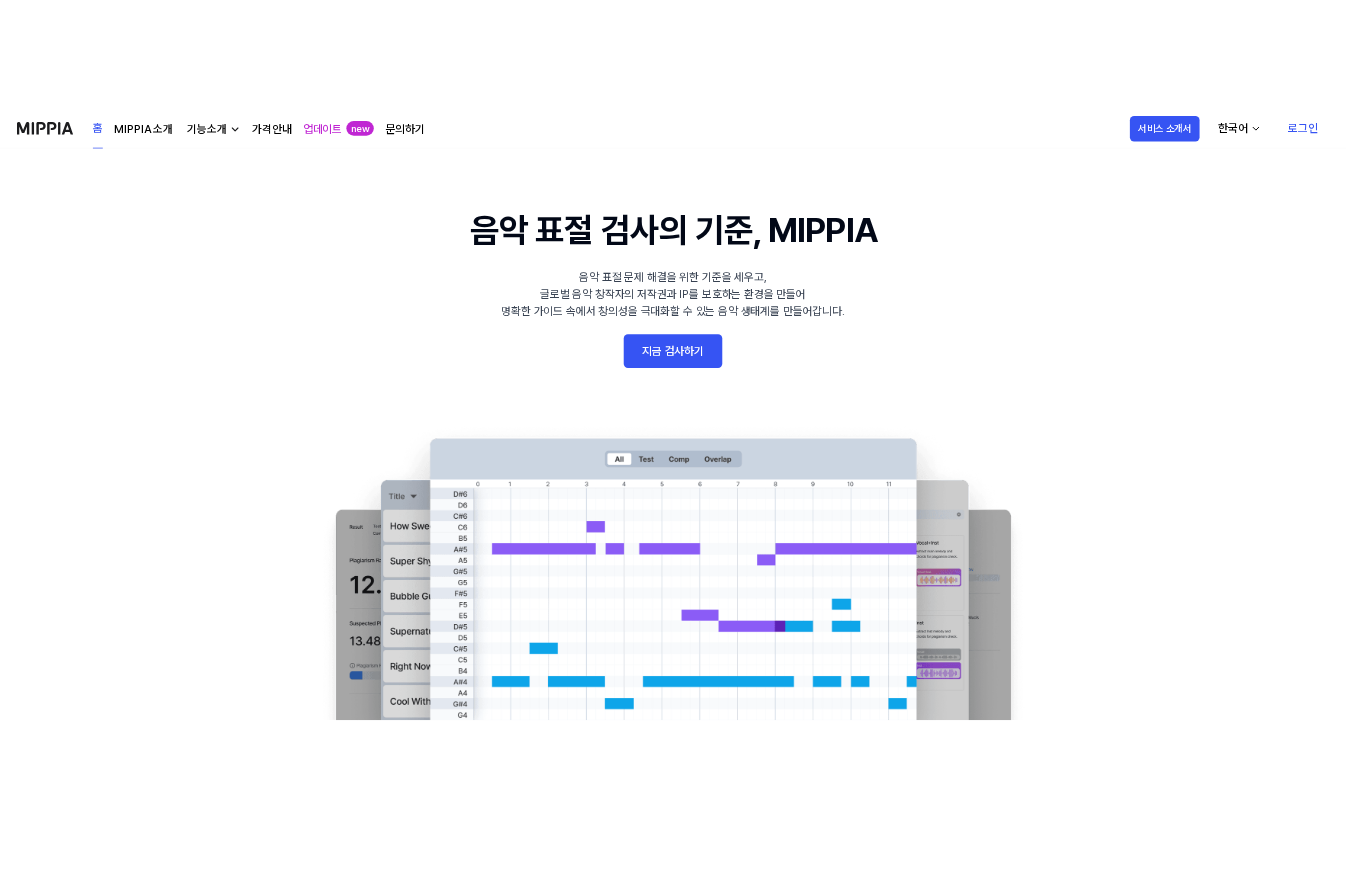 scroll, scrollTop: 0, scrollLeft: 0, axis: both 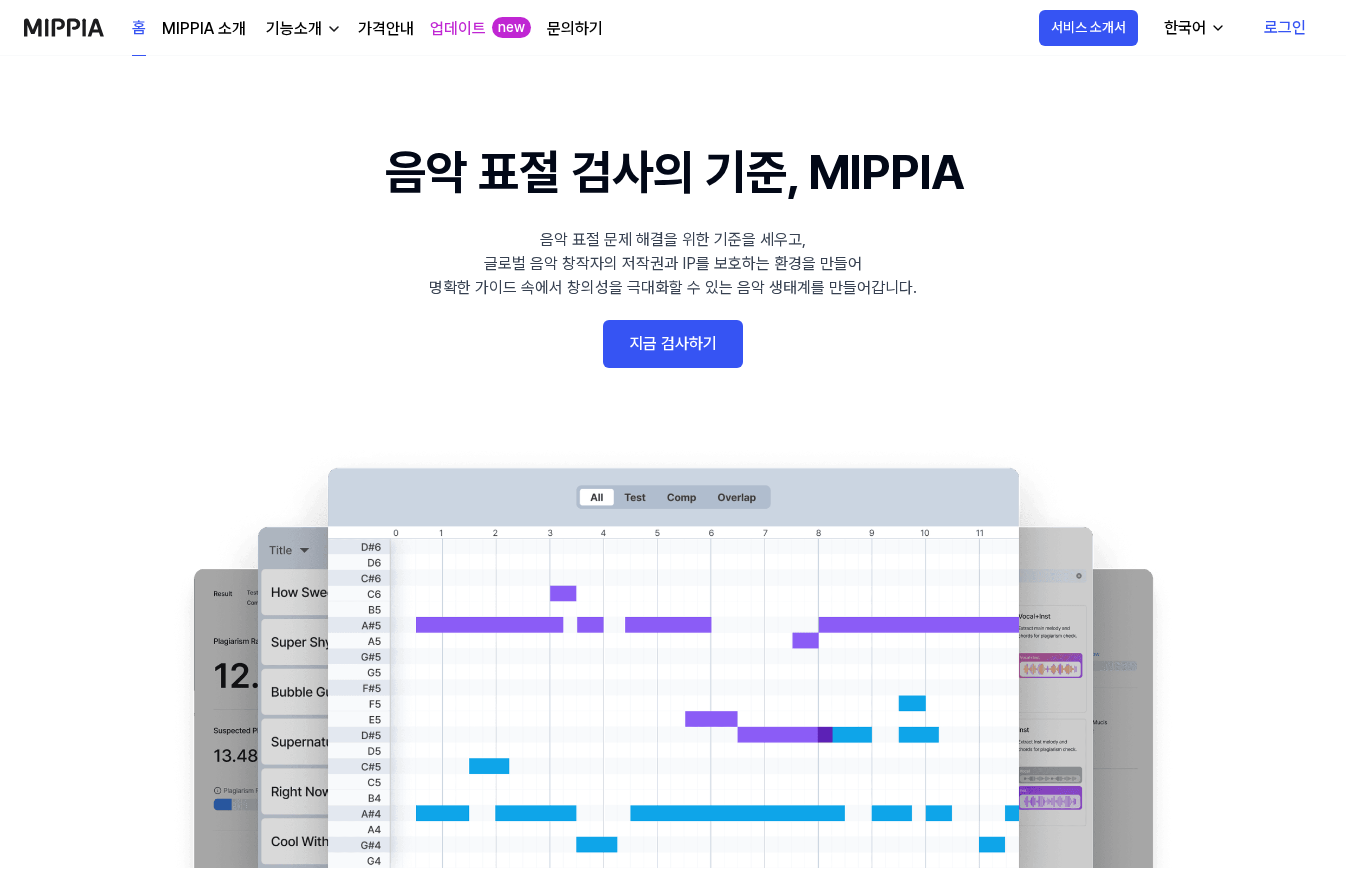 click on "지금 검사하기" at bounding box center [673, 344] 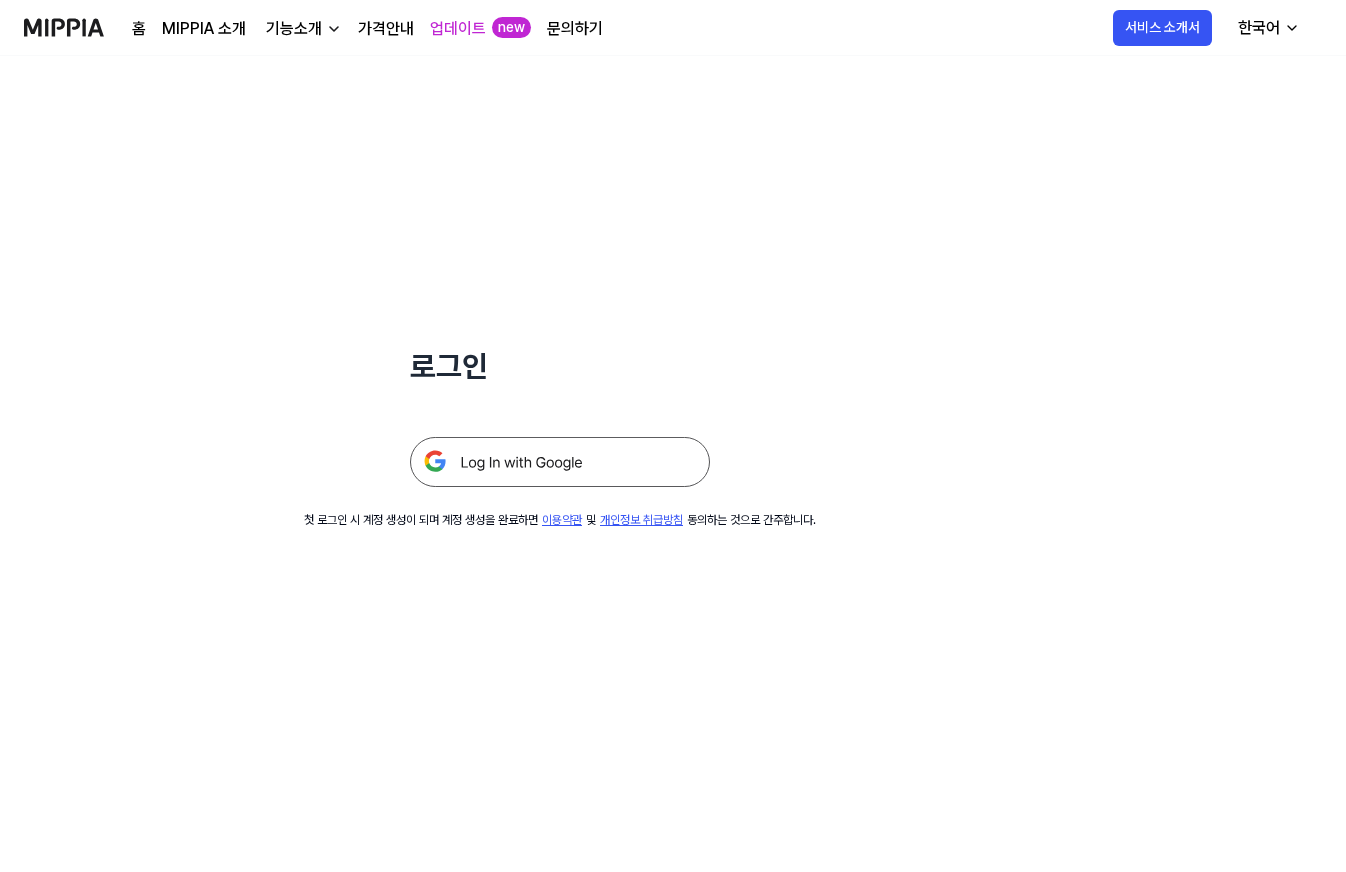 click at bounding box center [560, 462] 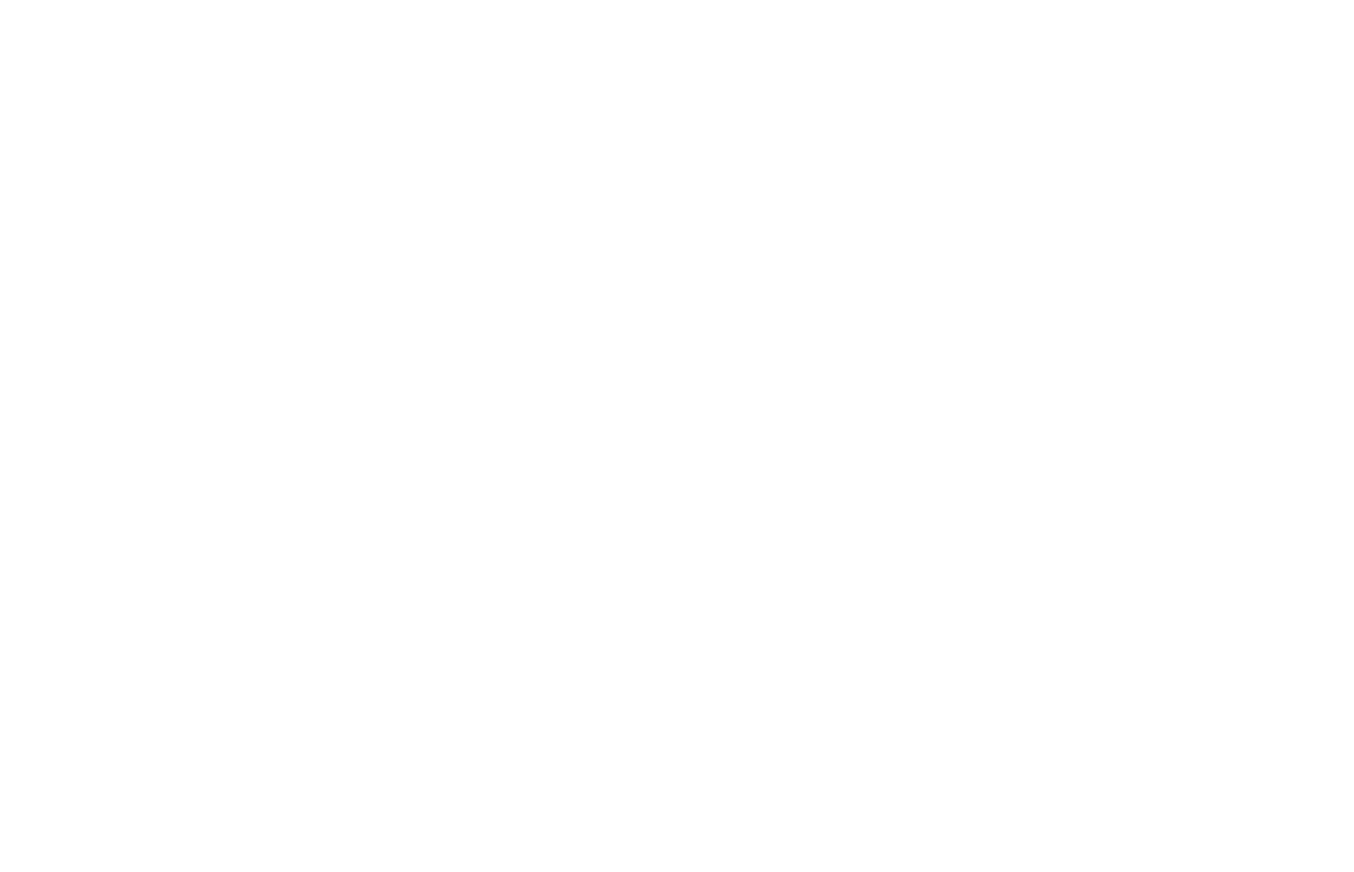 scroll, scrollTop: 0, scrollLeft: 0, axis: both 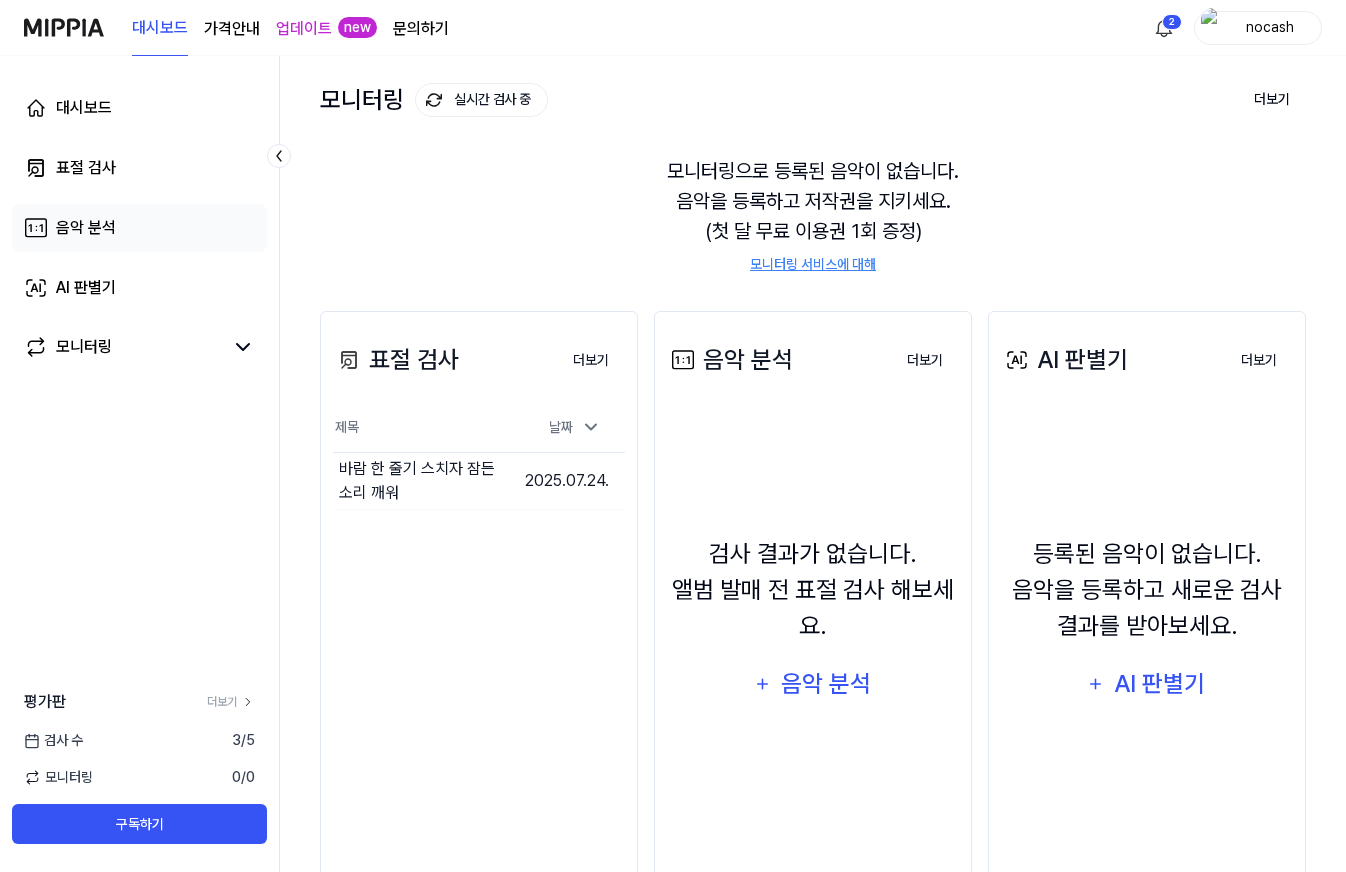 click on "음악 분석" at bounding box center (139, 228) 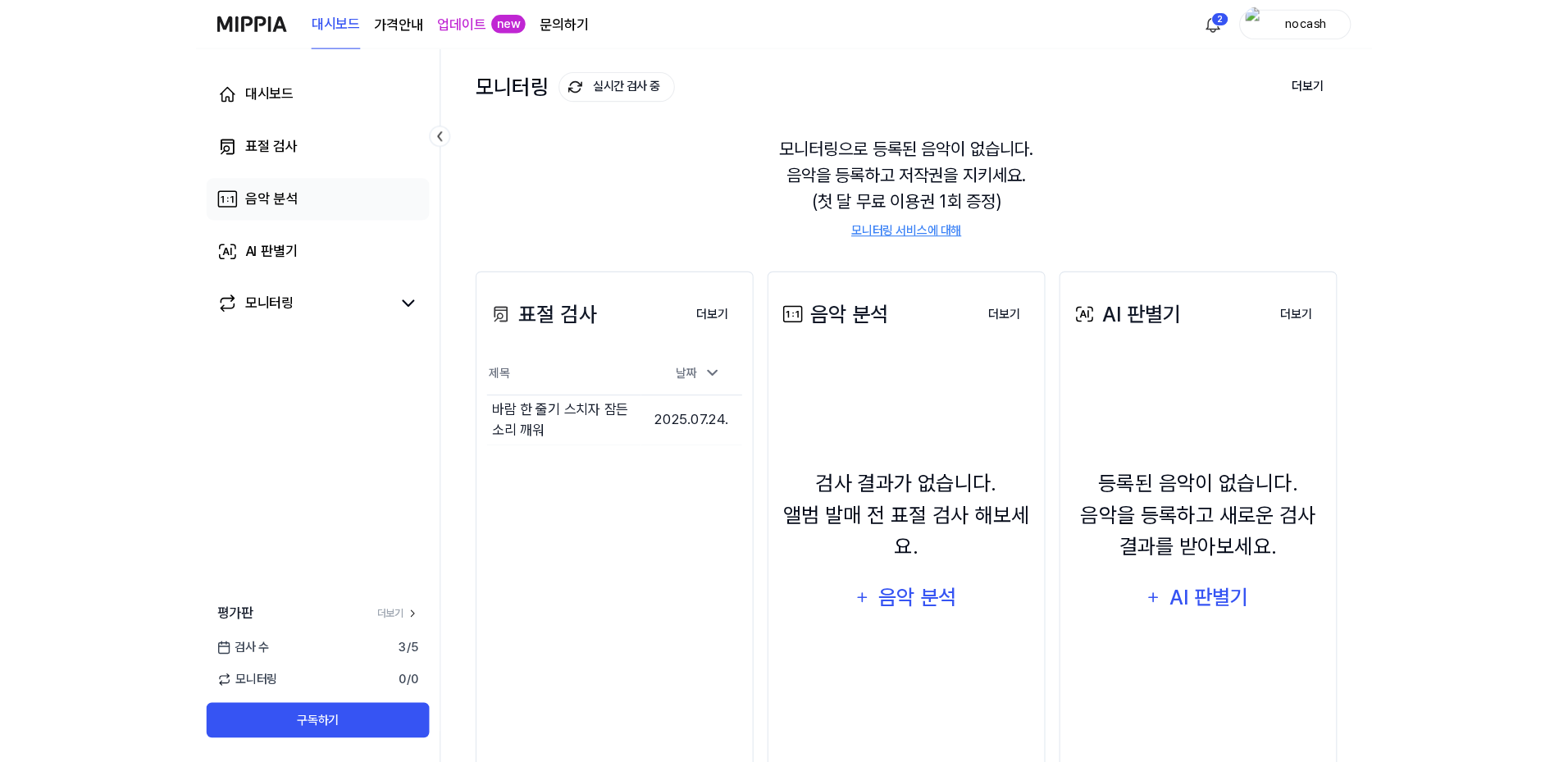 scroll, scrollTop: 0, scrollLeft: 0, axis: both 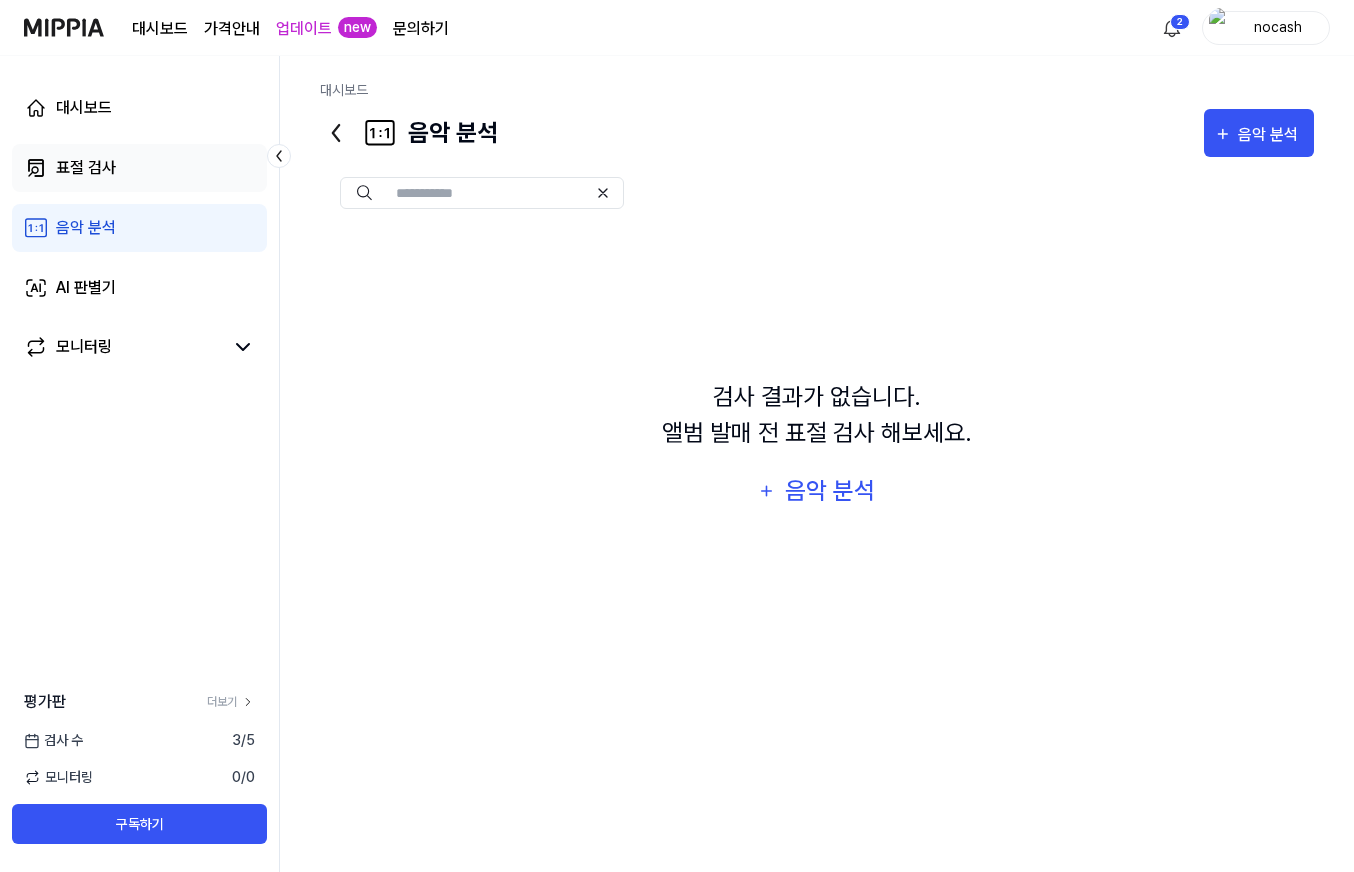 click on "표절 검사" at bounding box center (139, 168) 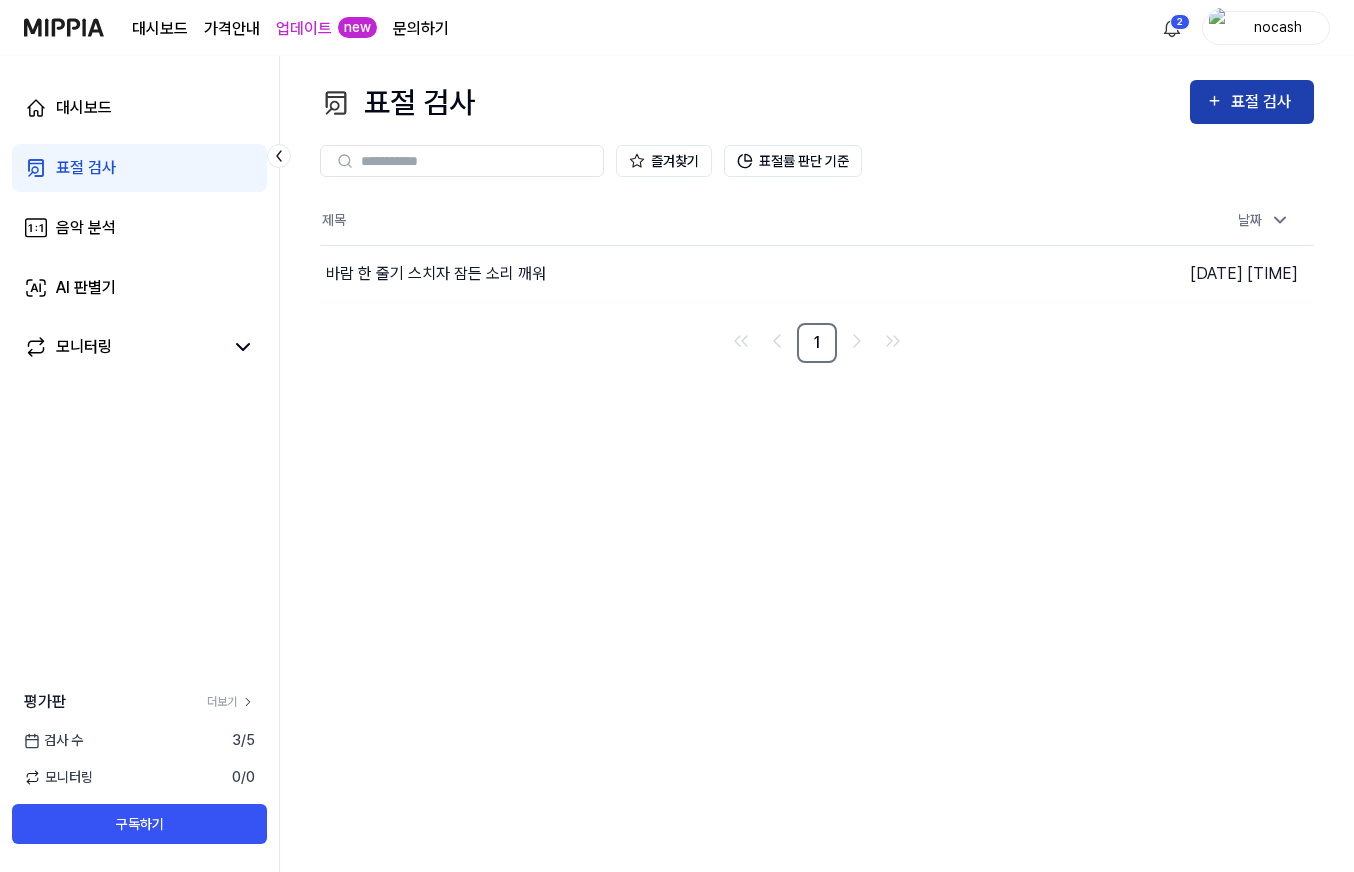 click on "표절 검사" at bounding box center [1264, 102] 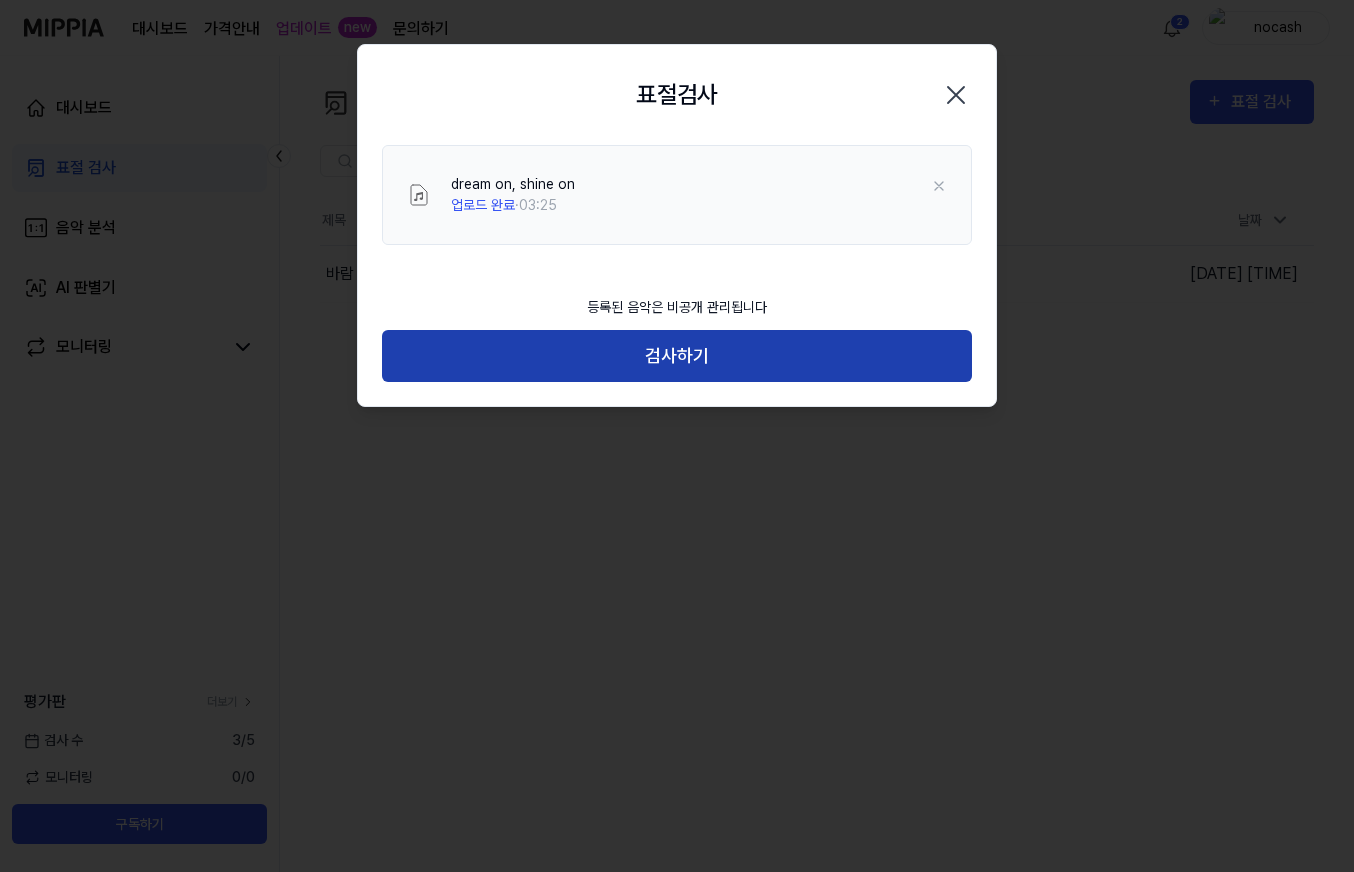 click on "검사하기" at bounding box center [677, 356] 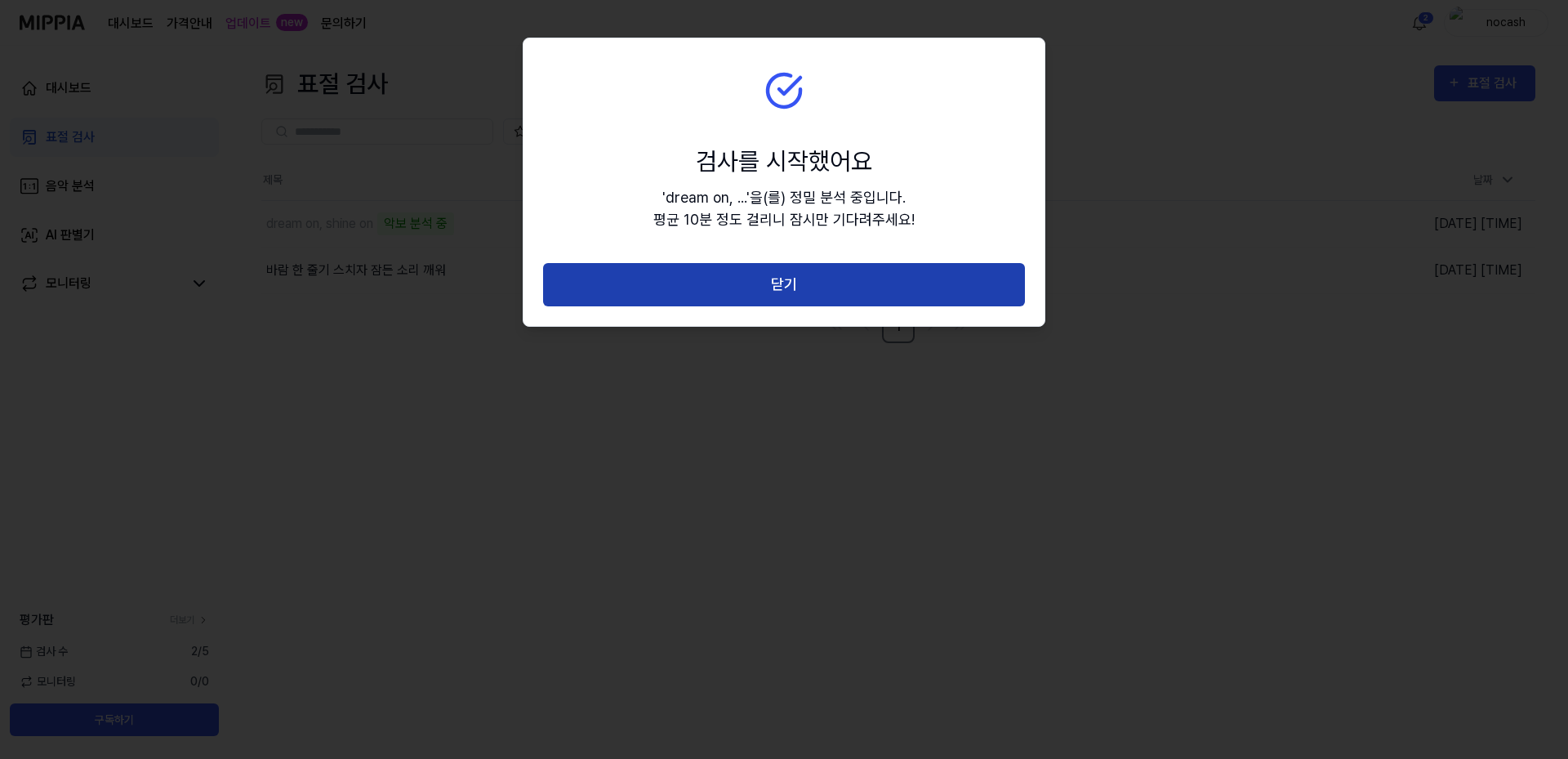 click on "닫기" at bounding box center (784, 284) 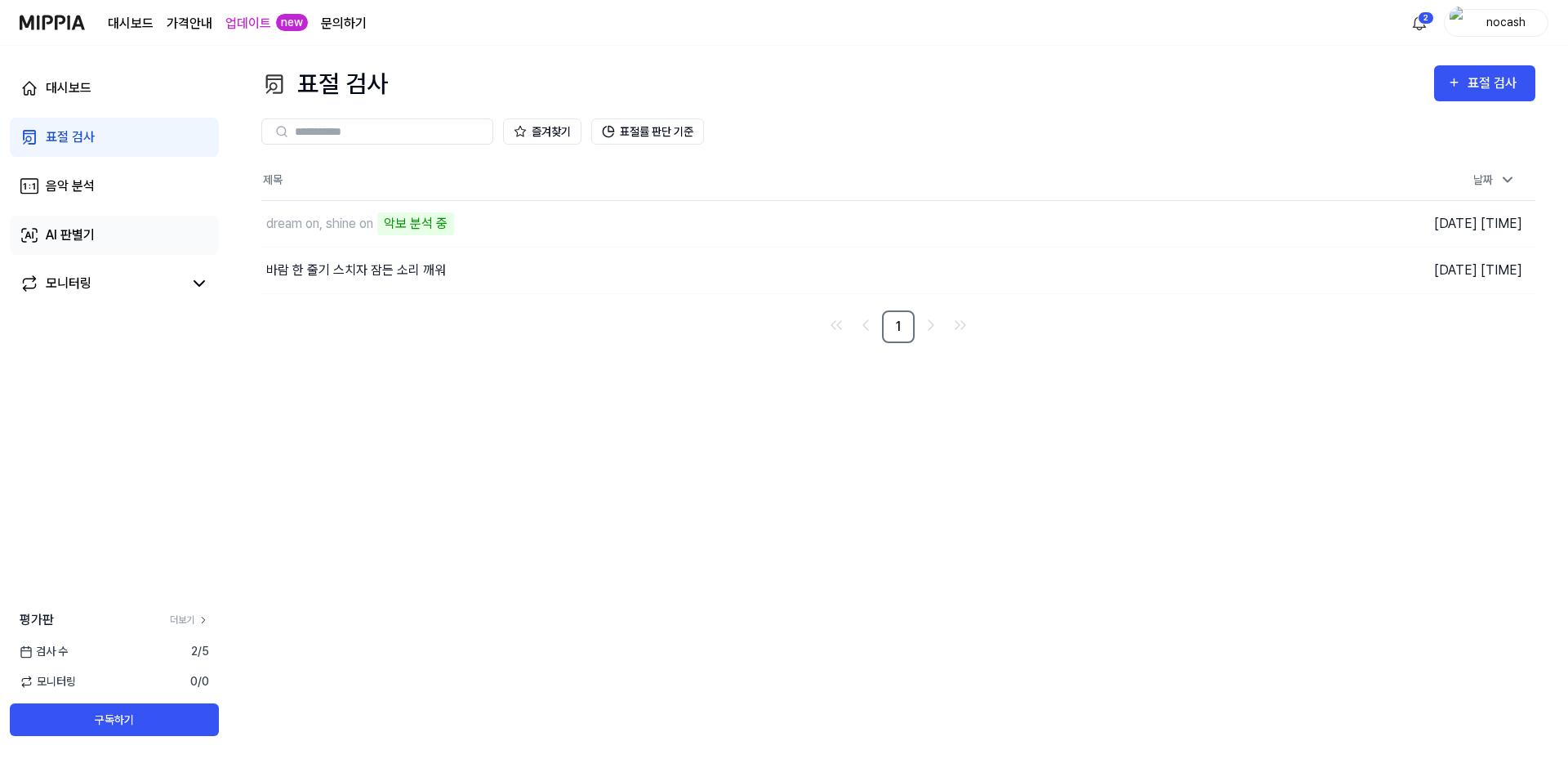 click on "AI 판별기" at bounding box center [70, 235] 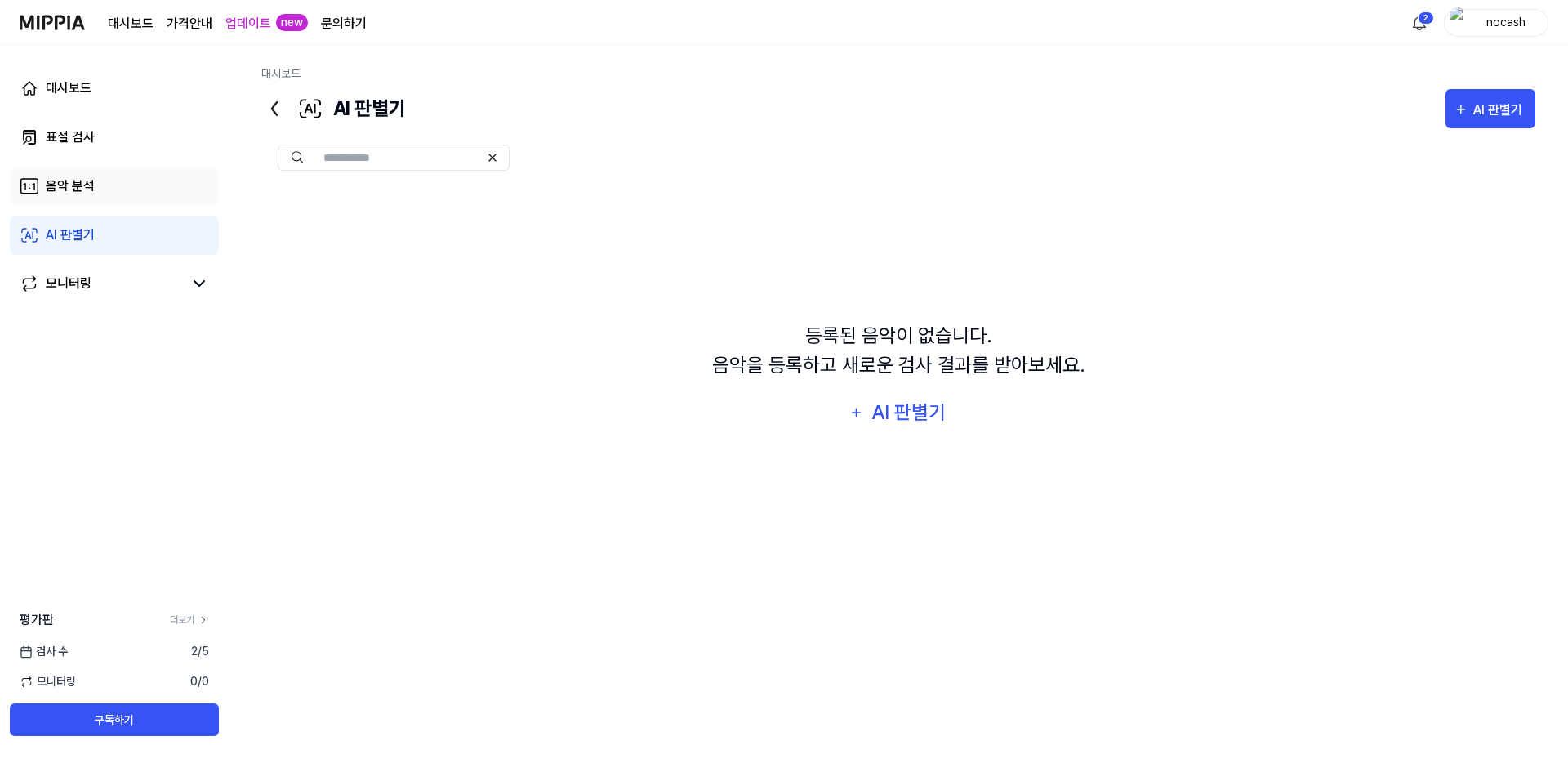 click on "음악 분석" at bounding box center (70, 186) 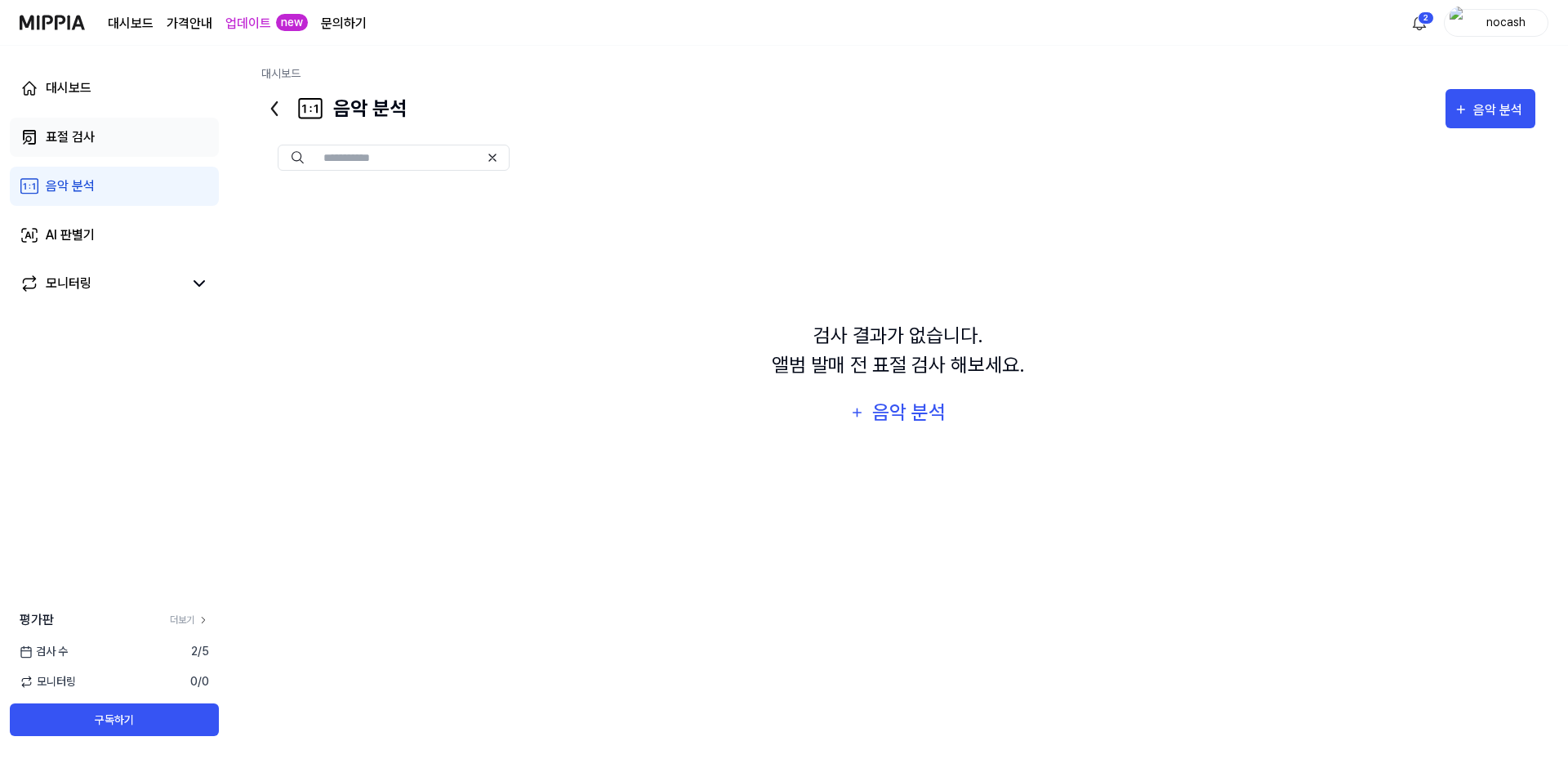 click on "표절 검사" at bounding box center [114, 137] 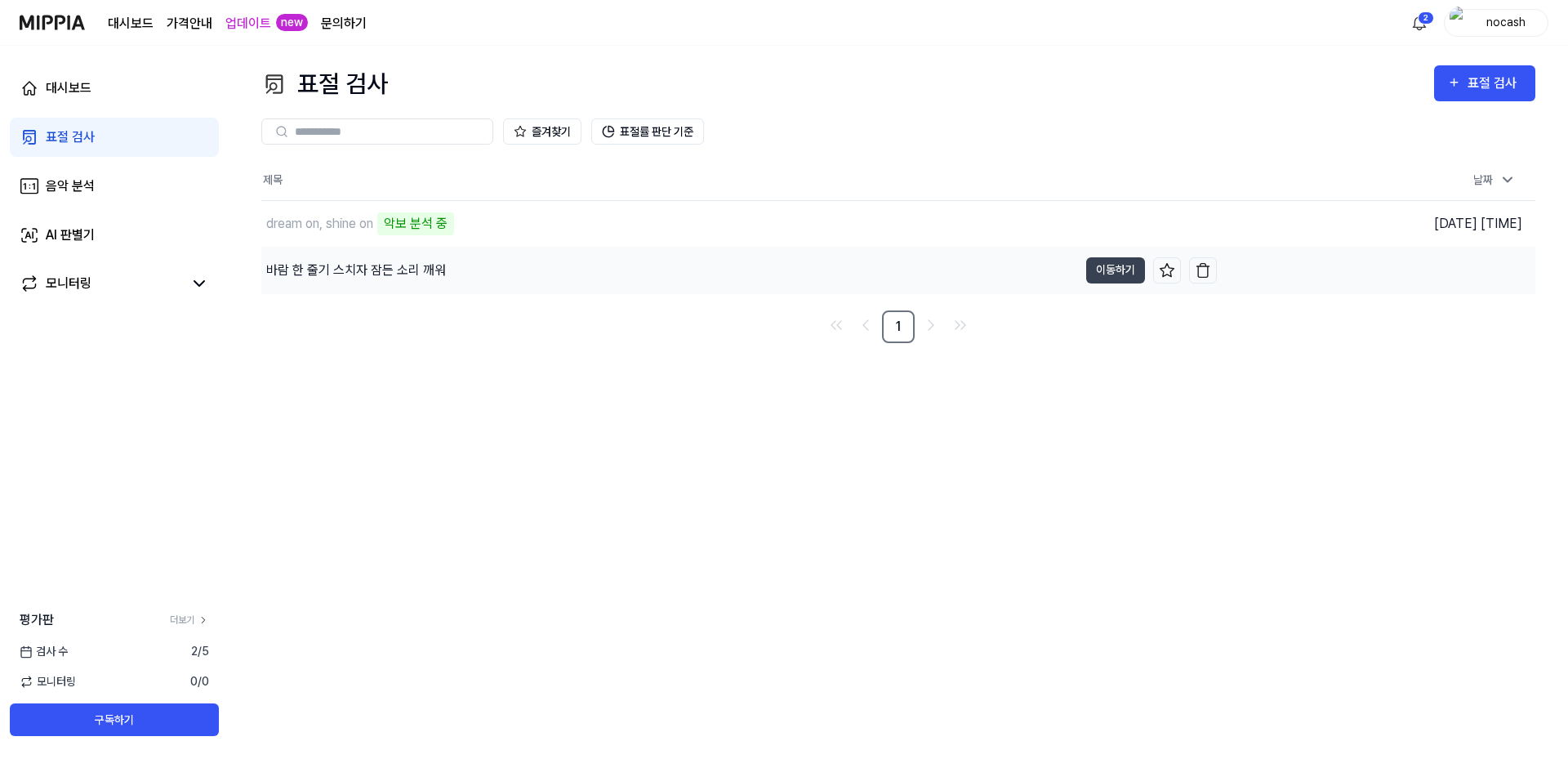click on "바람 한 줄기 스치자 잠든 소리 깨워" at bounding box center [356, 270] 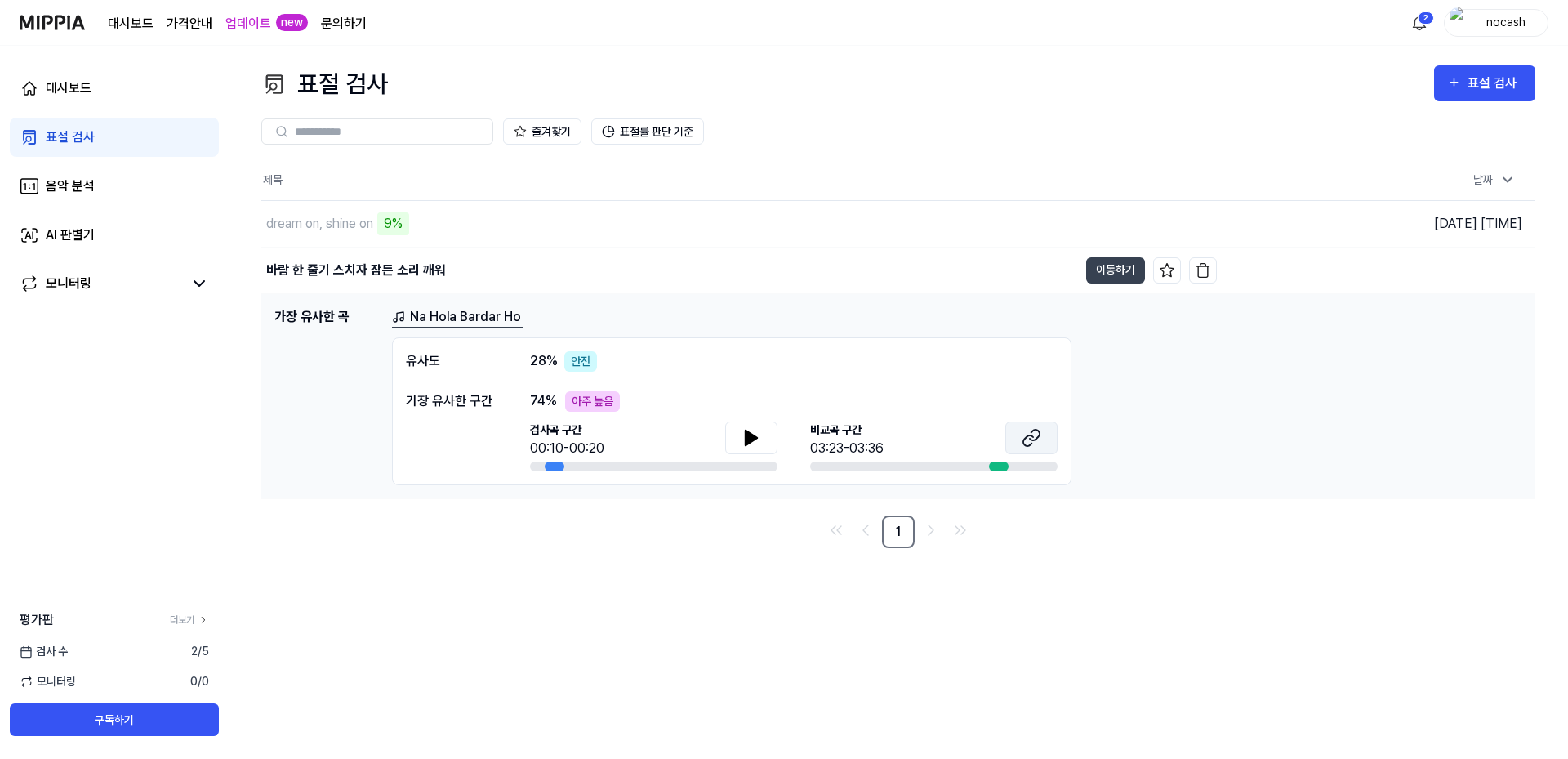 click at bounding box center [1031, 438] 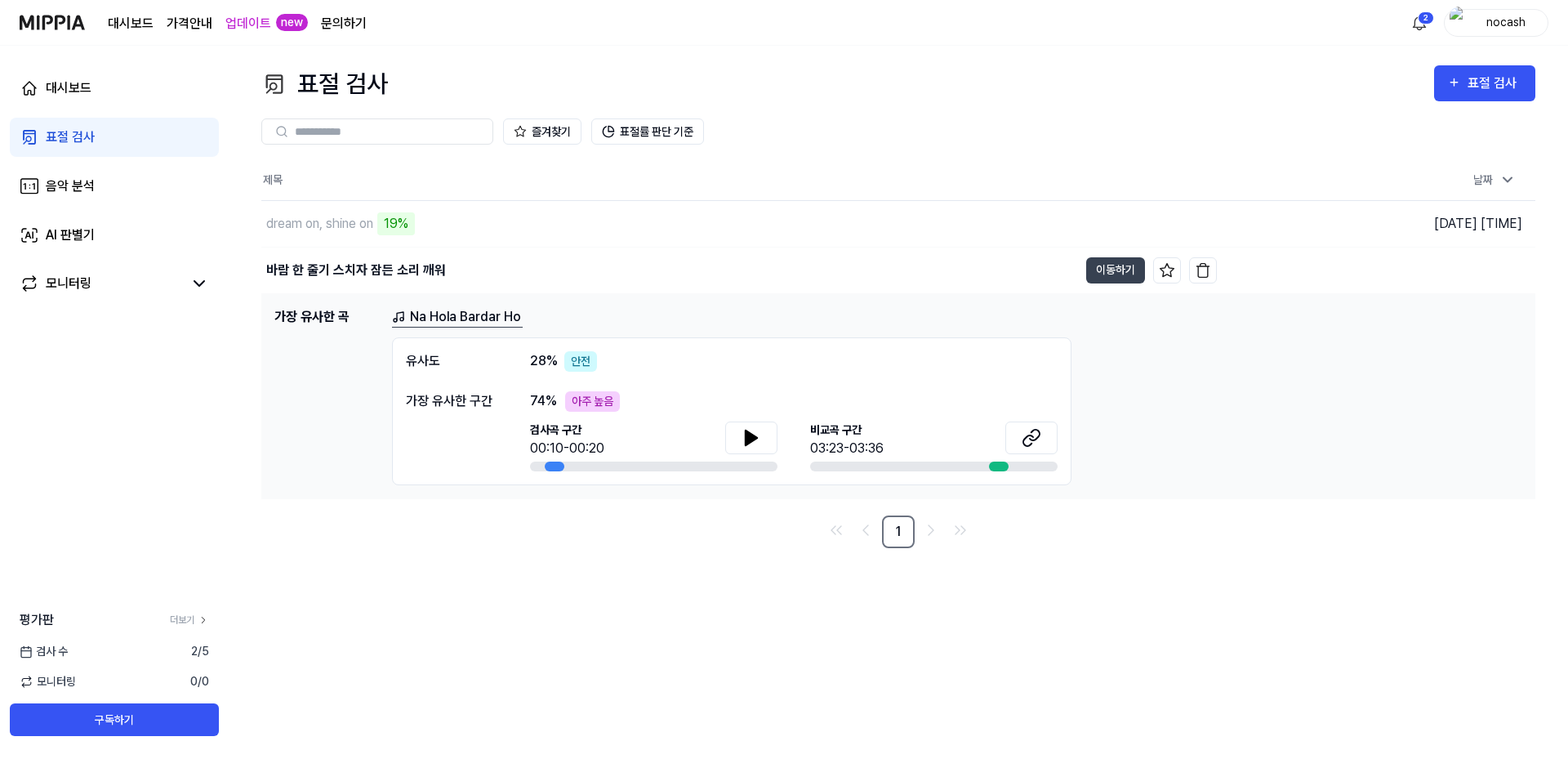 click on "표절 검사 표절 검사 표절 검사 음악 분석 AI 판별기 즐겨찾기 표절률 판단 기준 제목 날짜 dream on, shine on  19% 이동하기 [DATE] [TIME] 바람 한 줄기 스치자 잠든 소리 깨워   이동하기 [DATE] [TIME] 가장 유사한 곡 Na Hola Bardar Ho 유사도 28 % 안전   가장 유사한 구간 74 % 아주 높음   검사곡 구간 00:10-00:20 비교곡 구간 03:23-03:36 1" at bounding box center [898, 402] 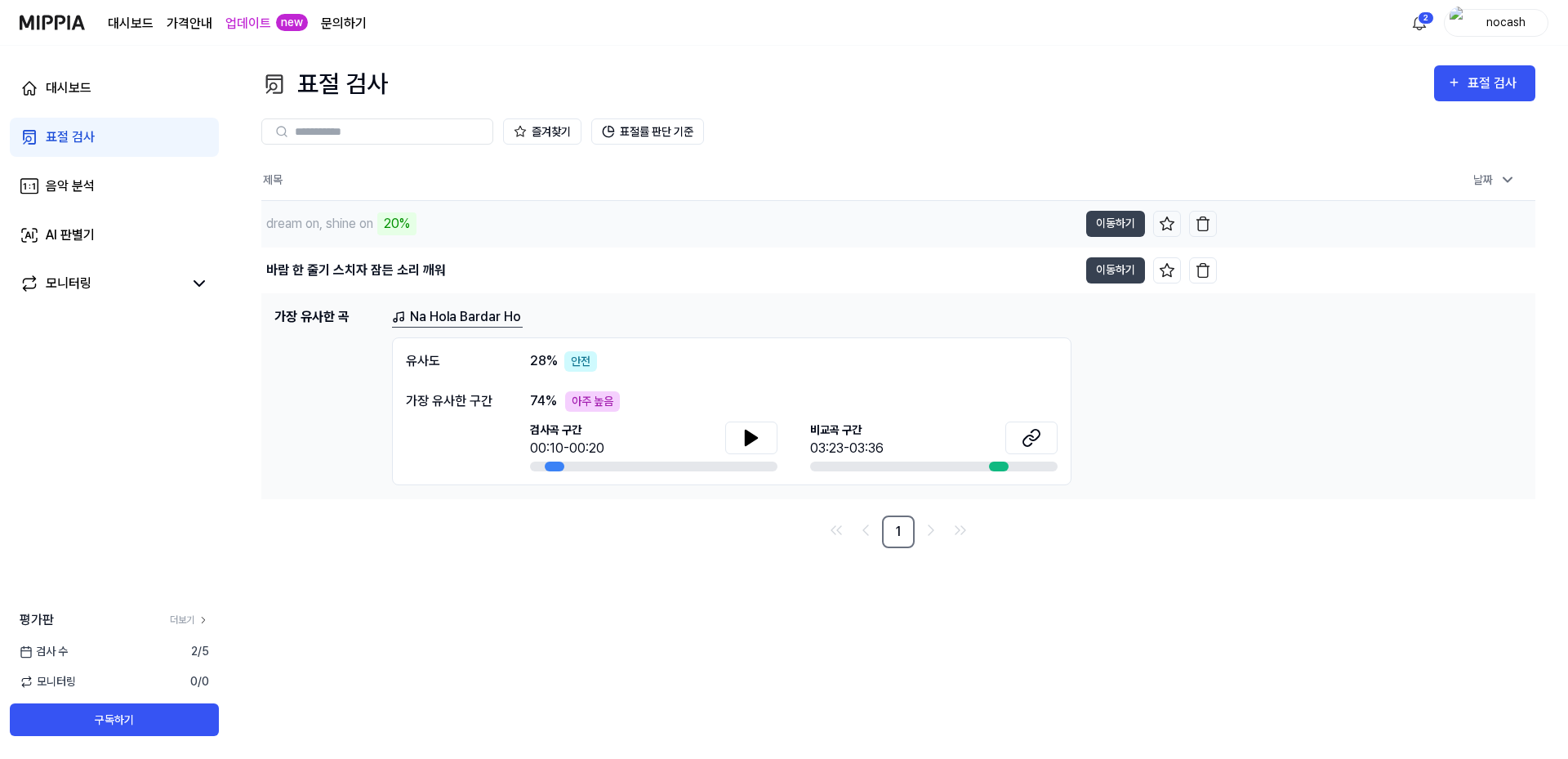 click on "dream on, shine on" at bounding box center [319, 224] 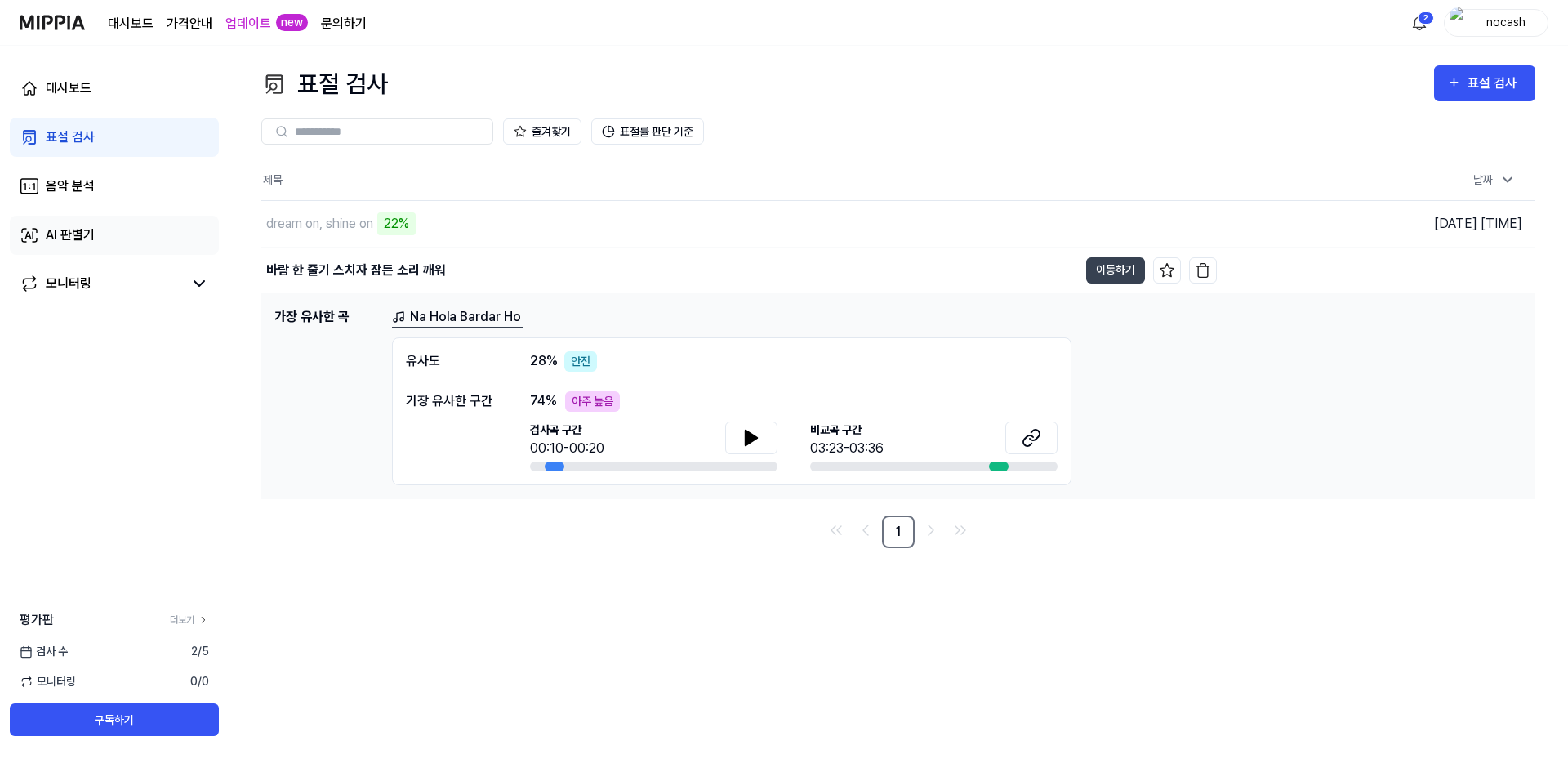 click on "AI 판별기" at bounding box center (114, 235) 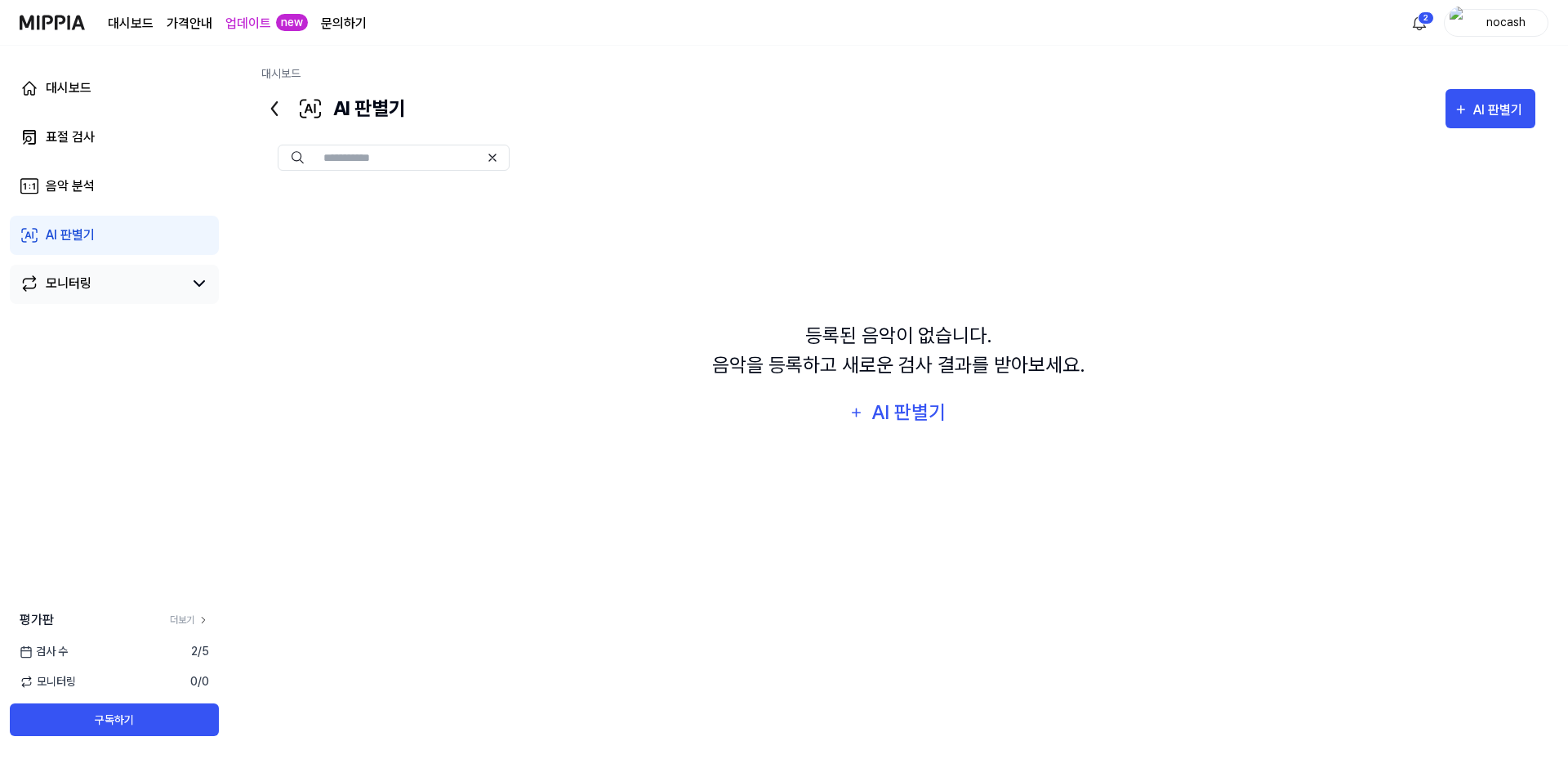 click on "모니터링" at bounding box center (101, 284) 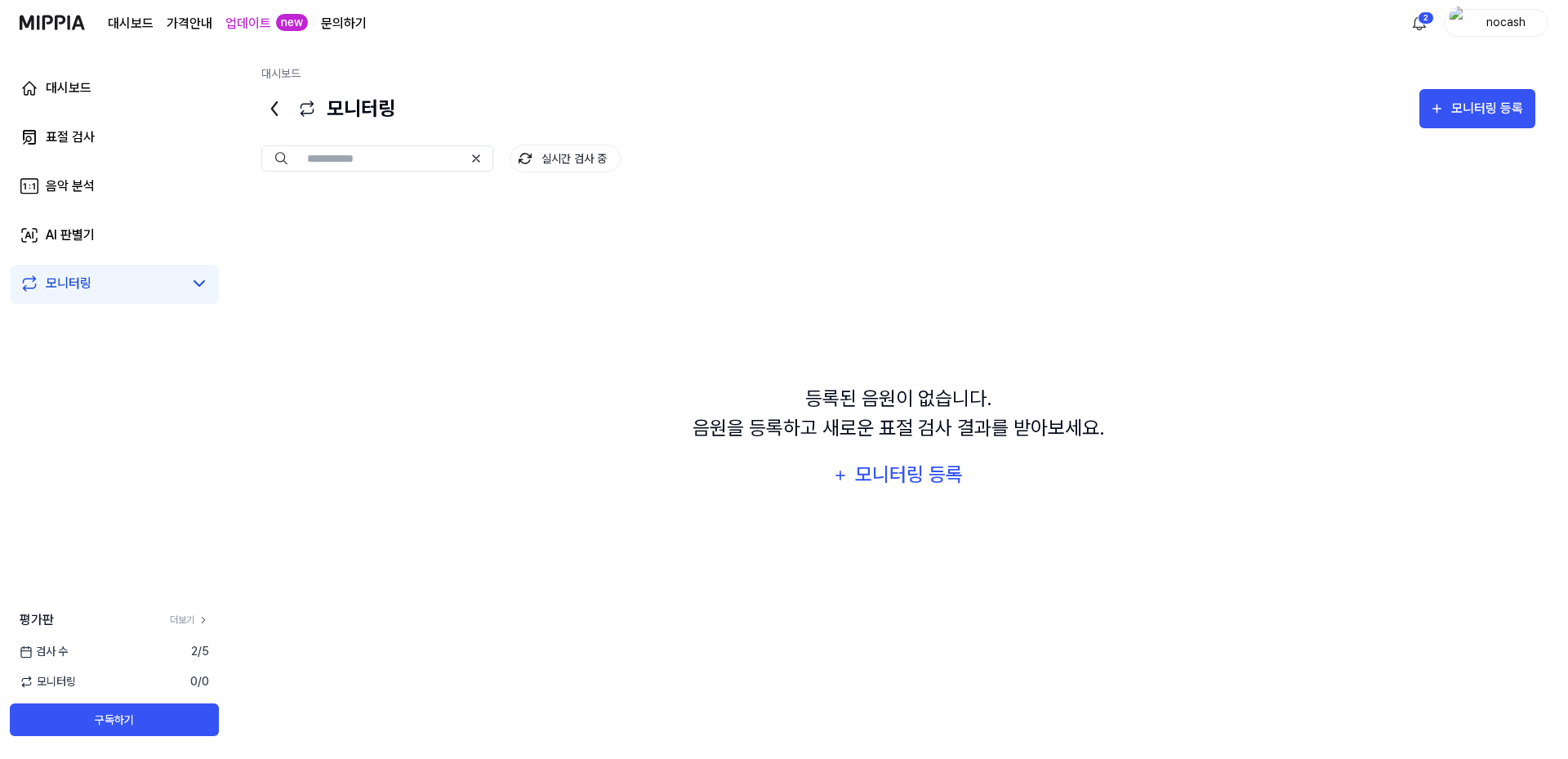 click on "대시보드 표절 검사 음악 분석 AI 판별기 모니터링" at bounding box center (114, 186) 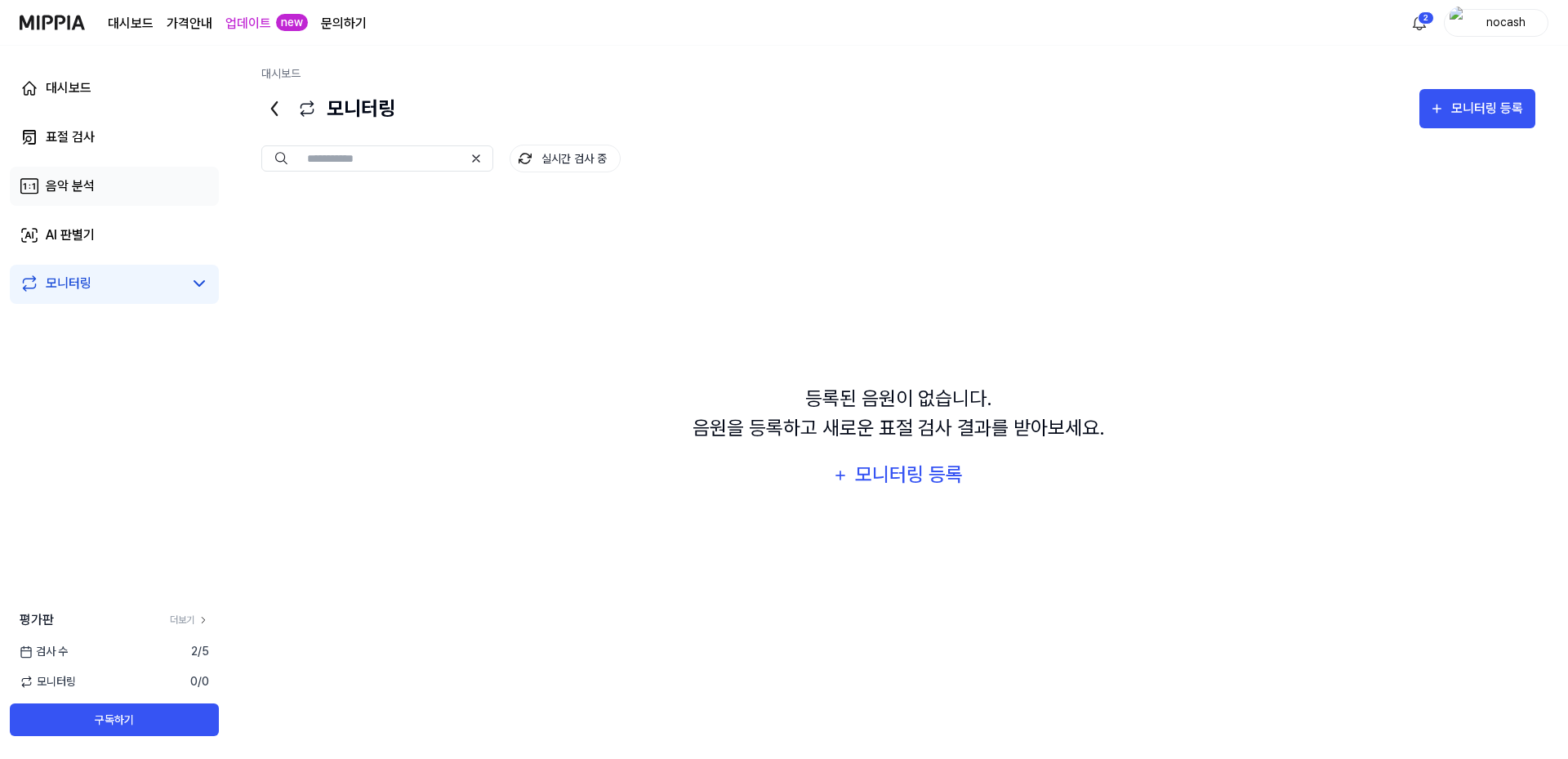 click on "음악 분석" at bounding box center [114, 186] 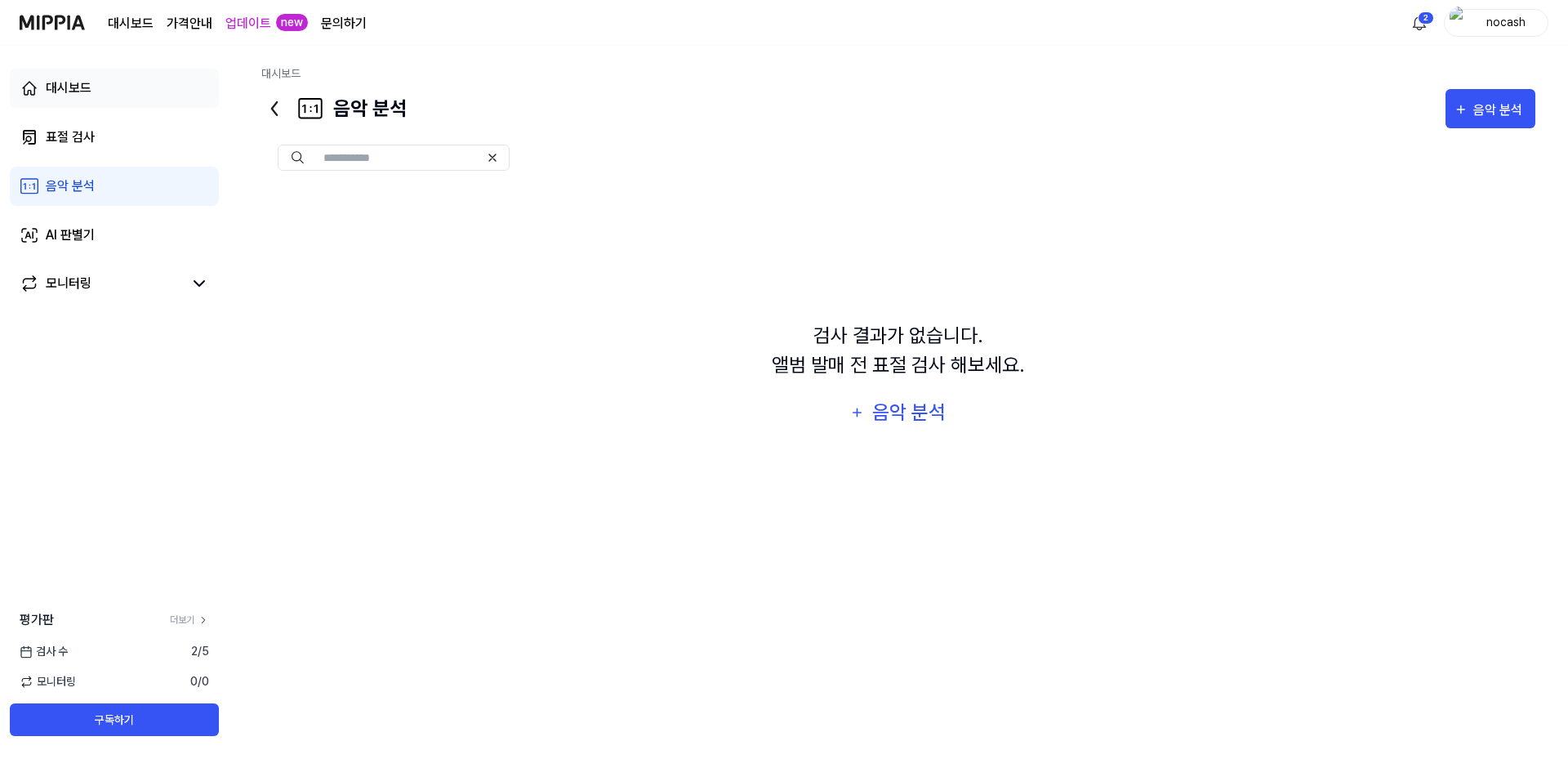click on "대시보드" at bounding box center (114, 88) 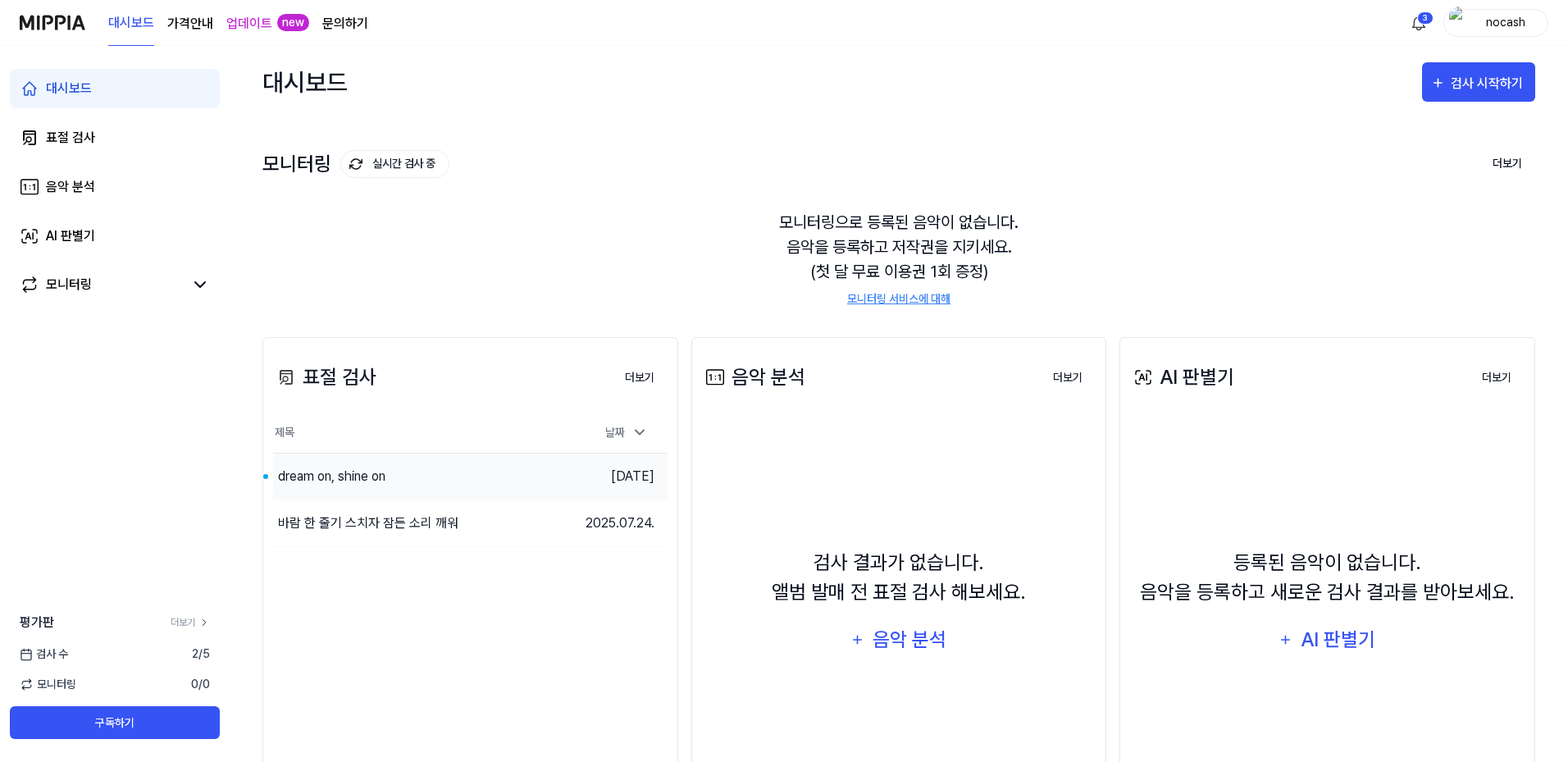 click on "dream on, shine on" at bounding box center (421, 477) 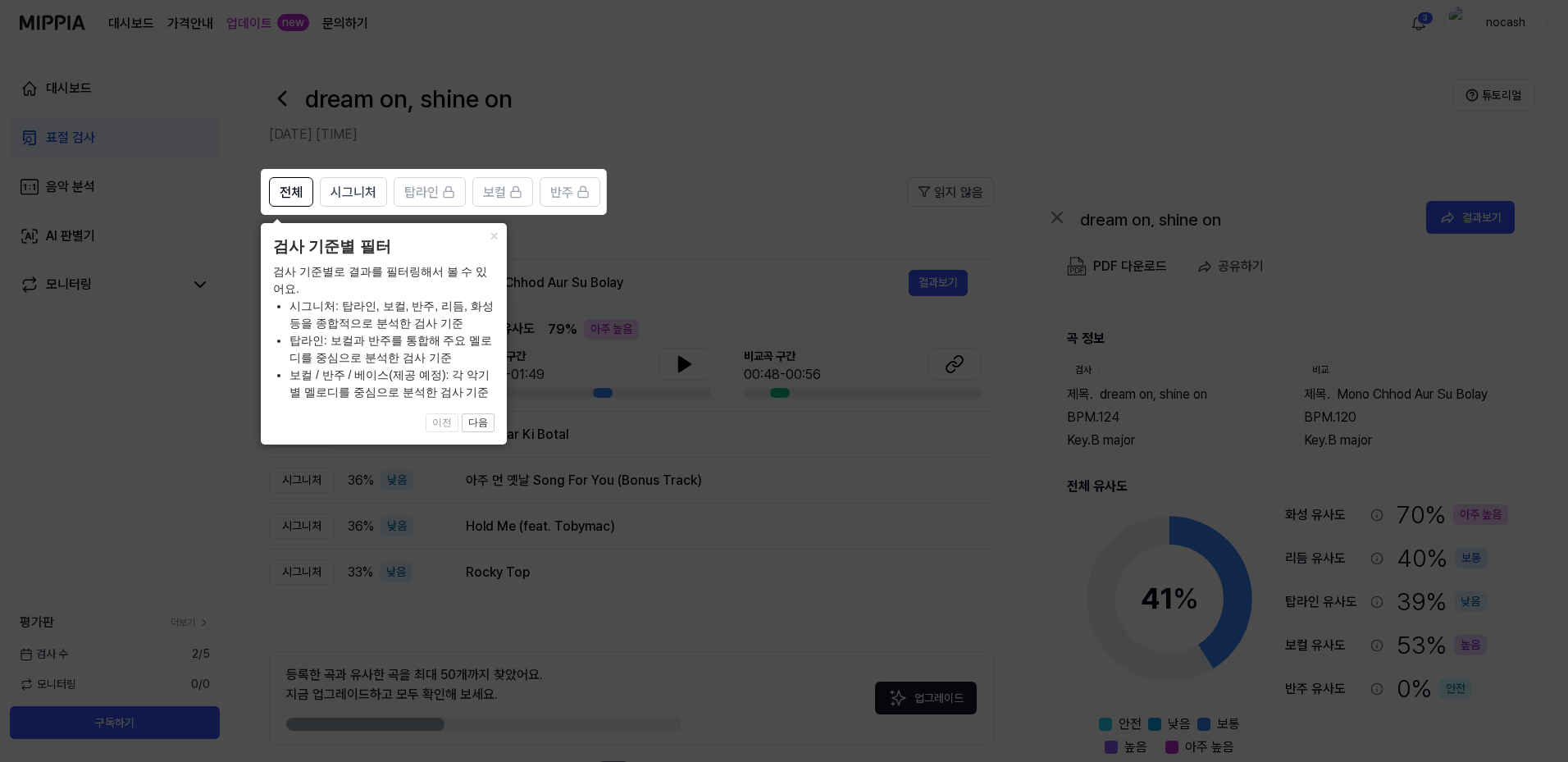 click 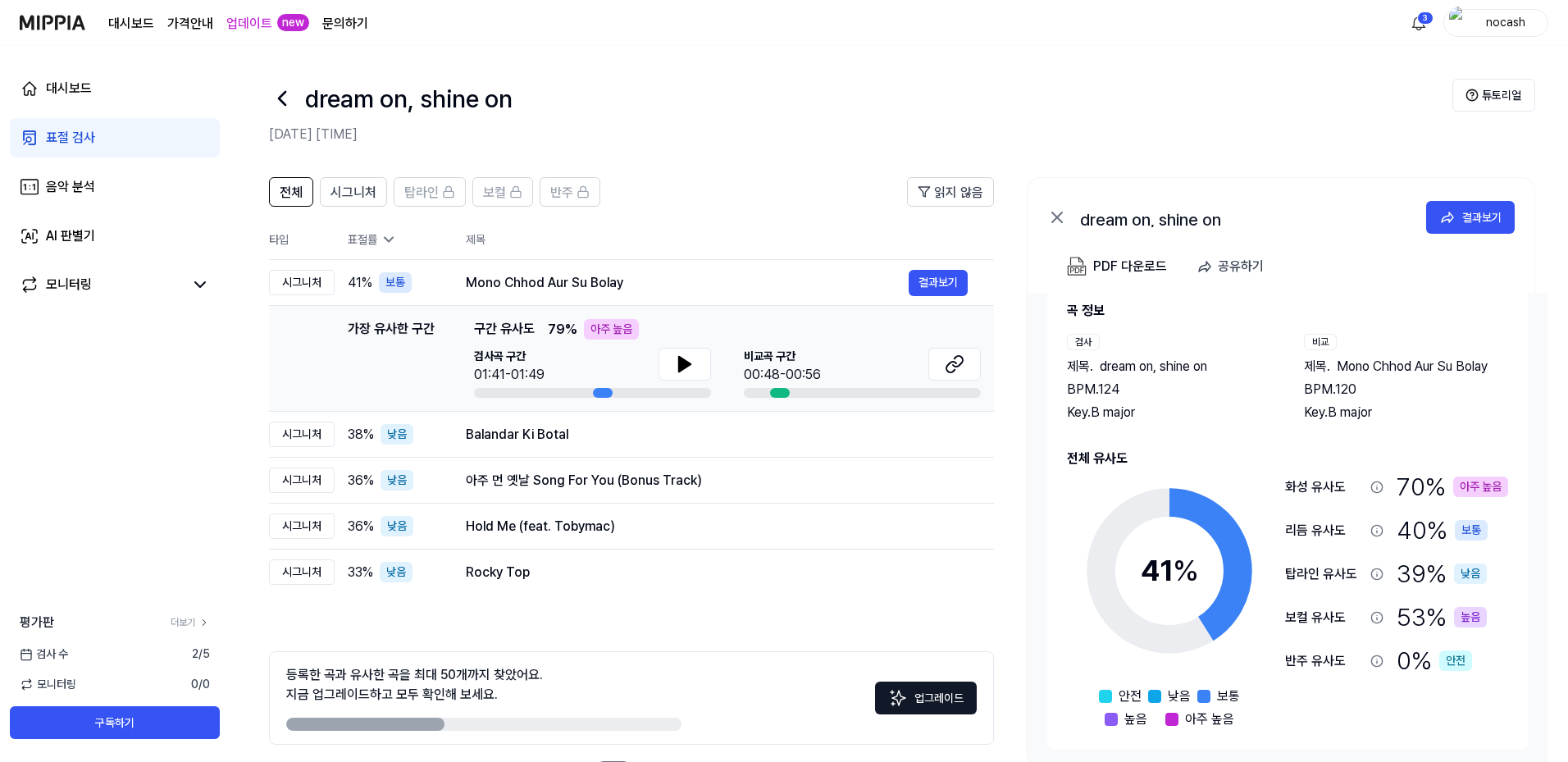 scroll, scrollTop: 0, scrollLeft: 0, axis: both 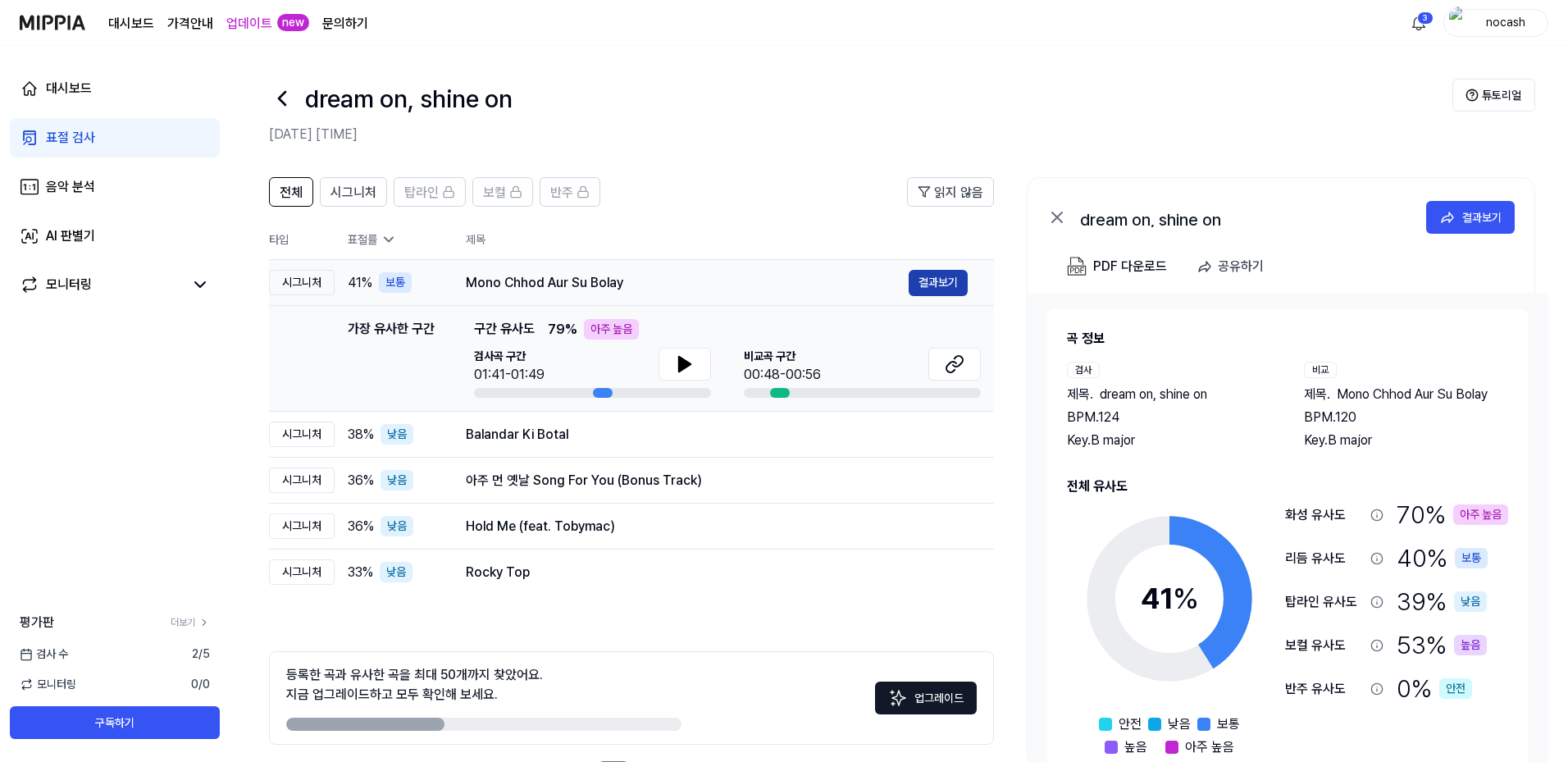 click on "결과보기" at bounding box center [938, 283] 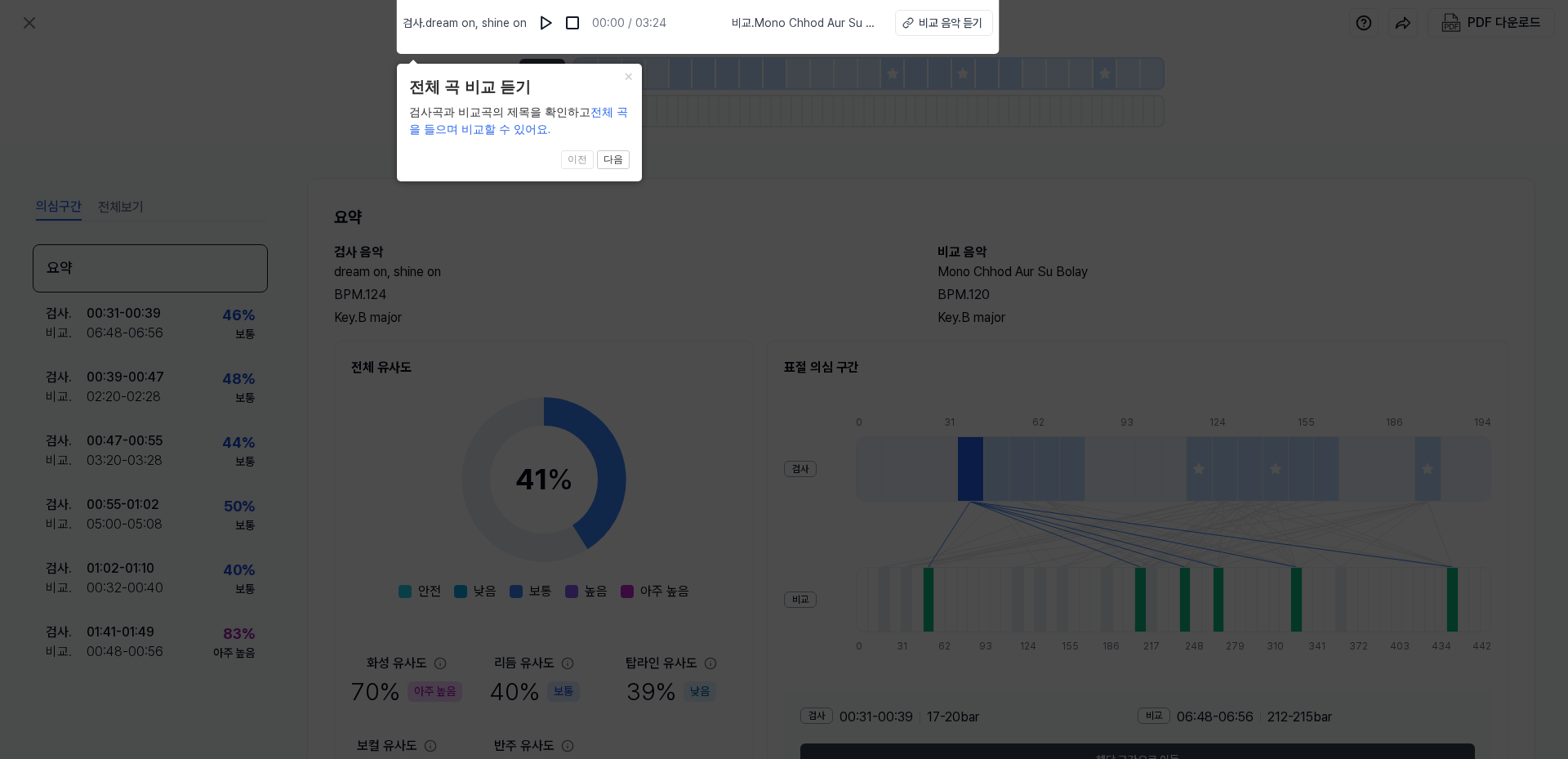 click 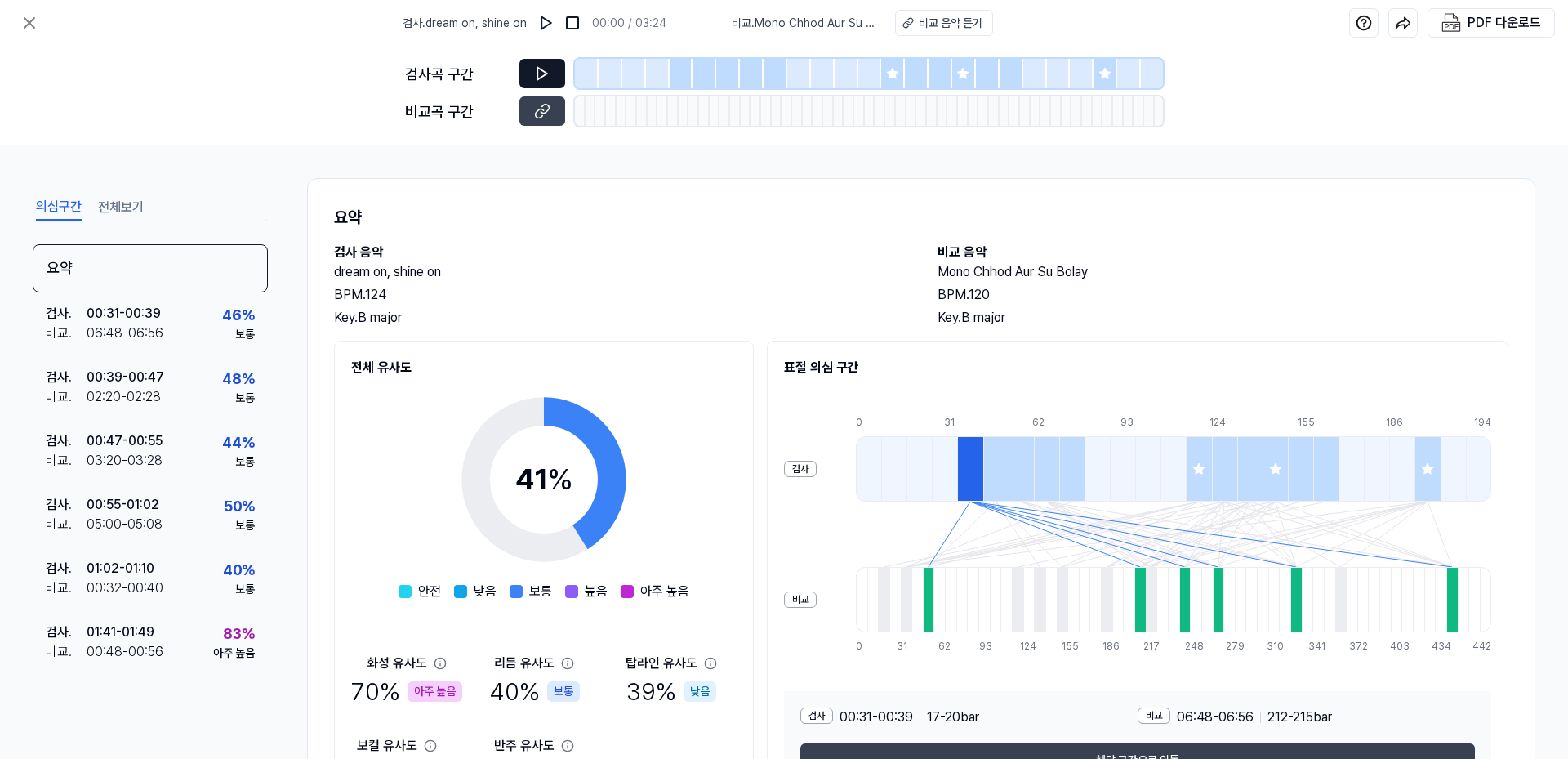 click 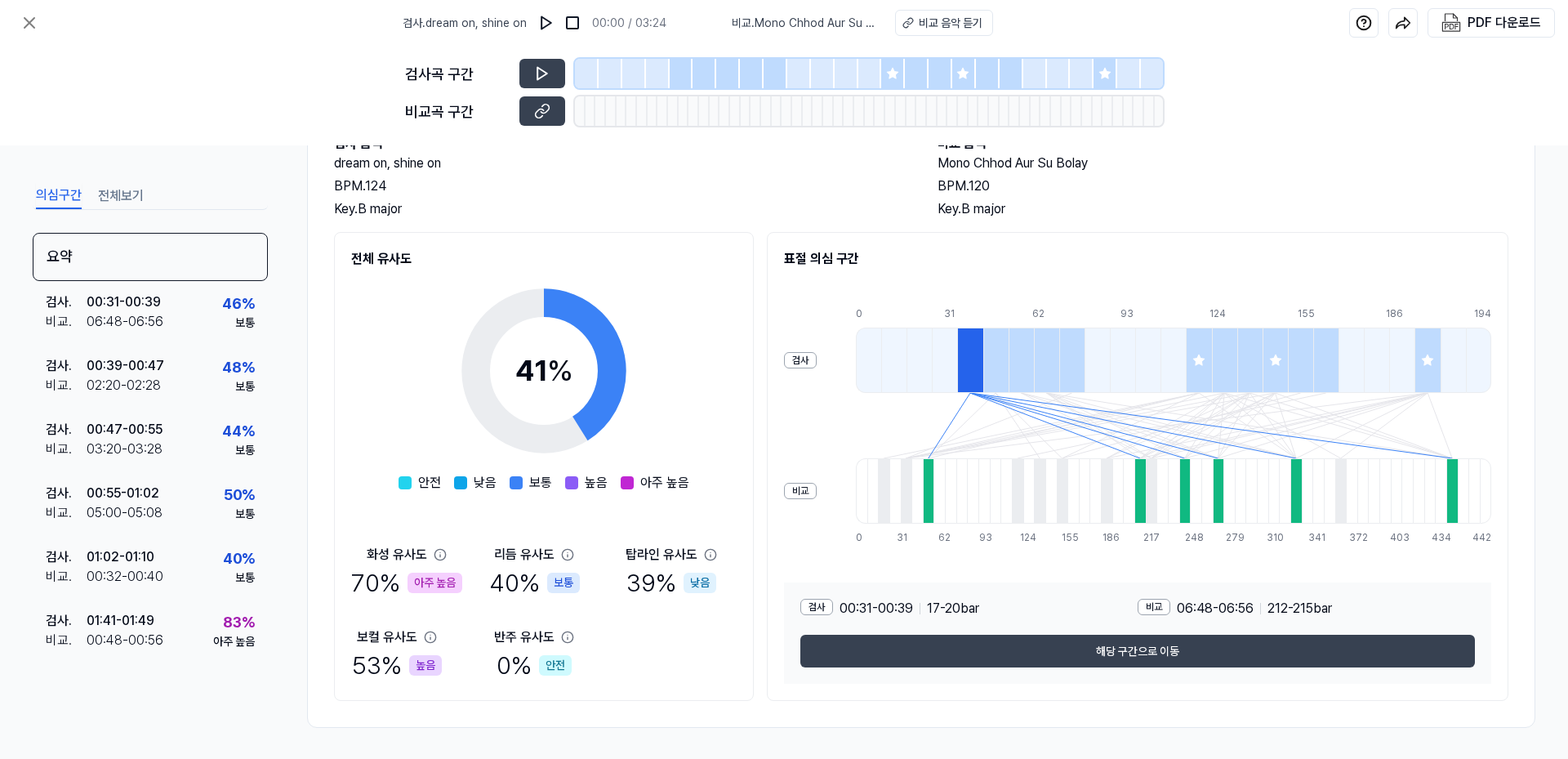 scroll, scrollTop: 110, scrollLeft: 0, axis: vertical 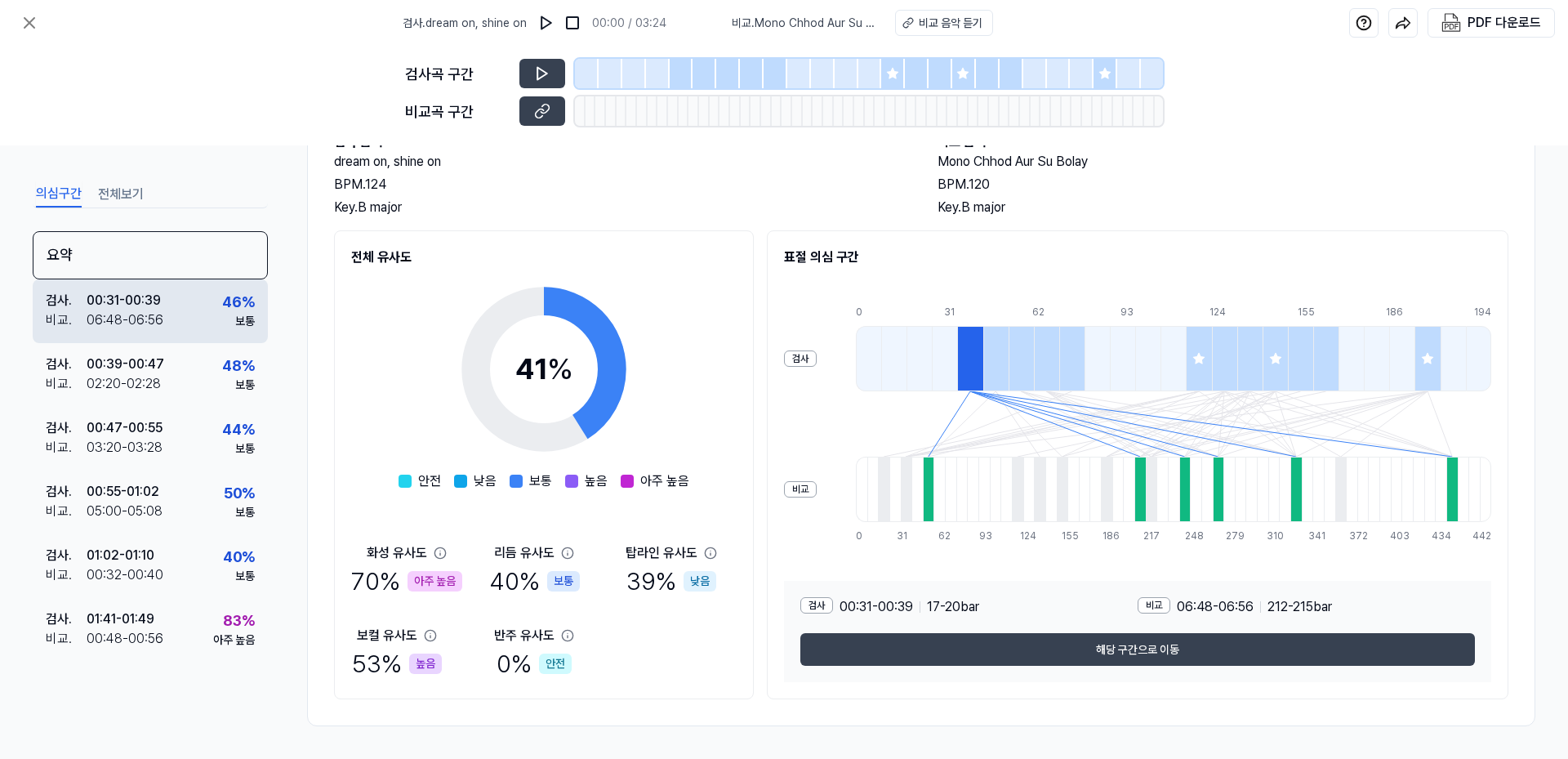 click on "00:31 - 00:39" at bounding box center [123, 301] 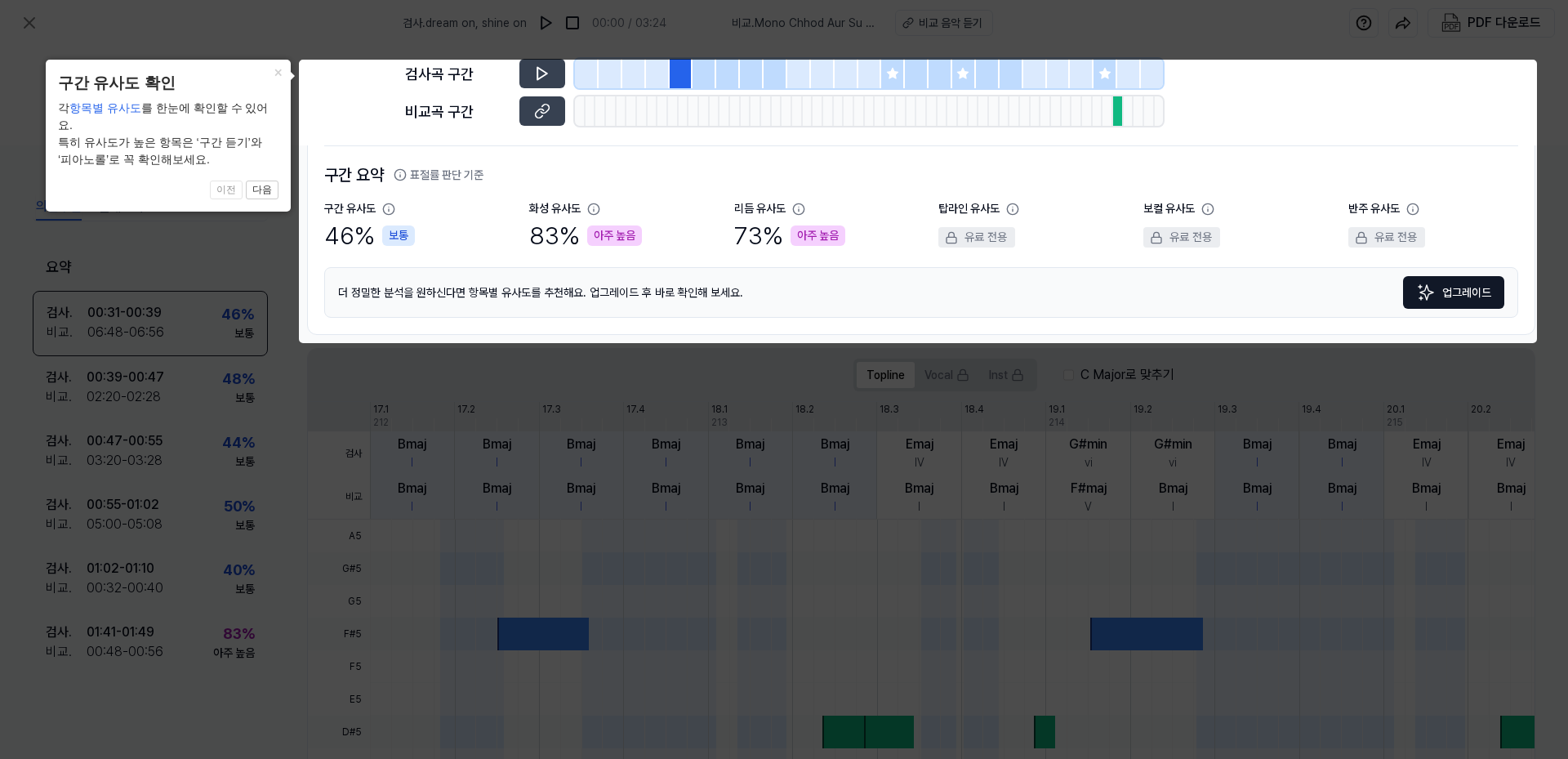 click 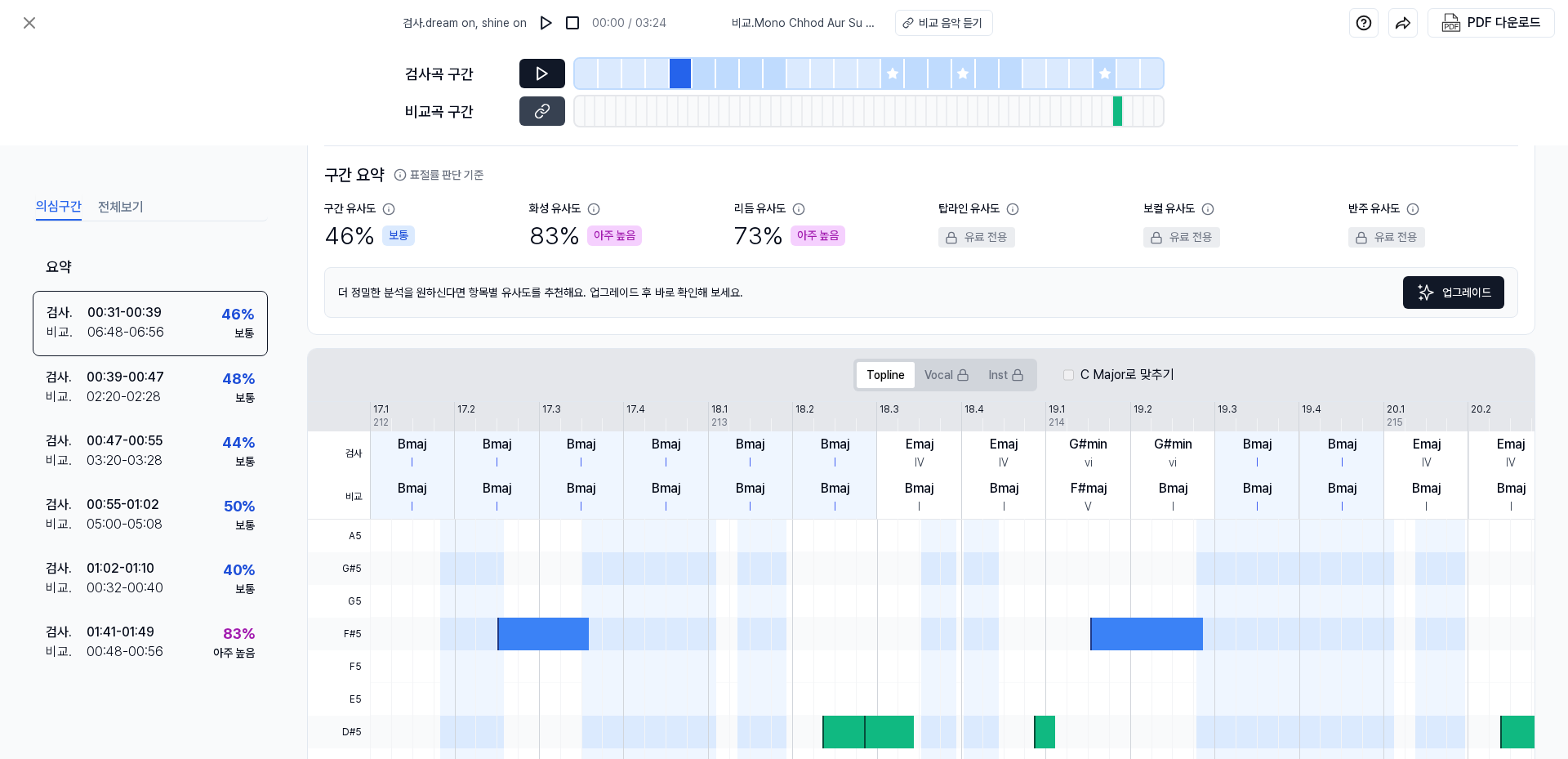 click 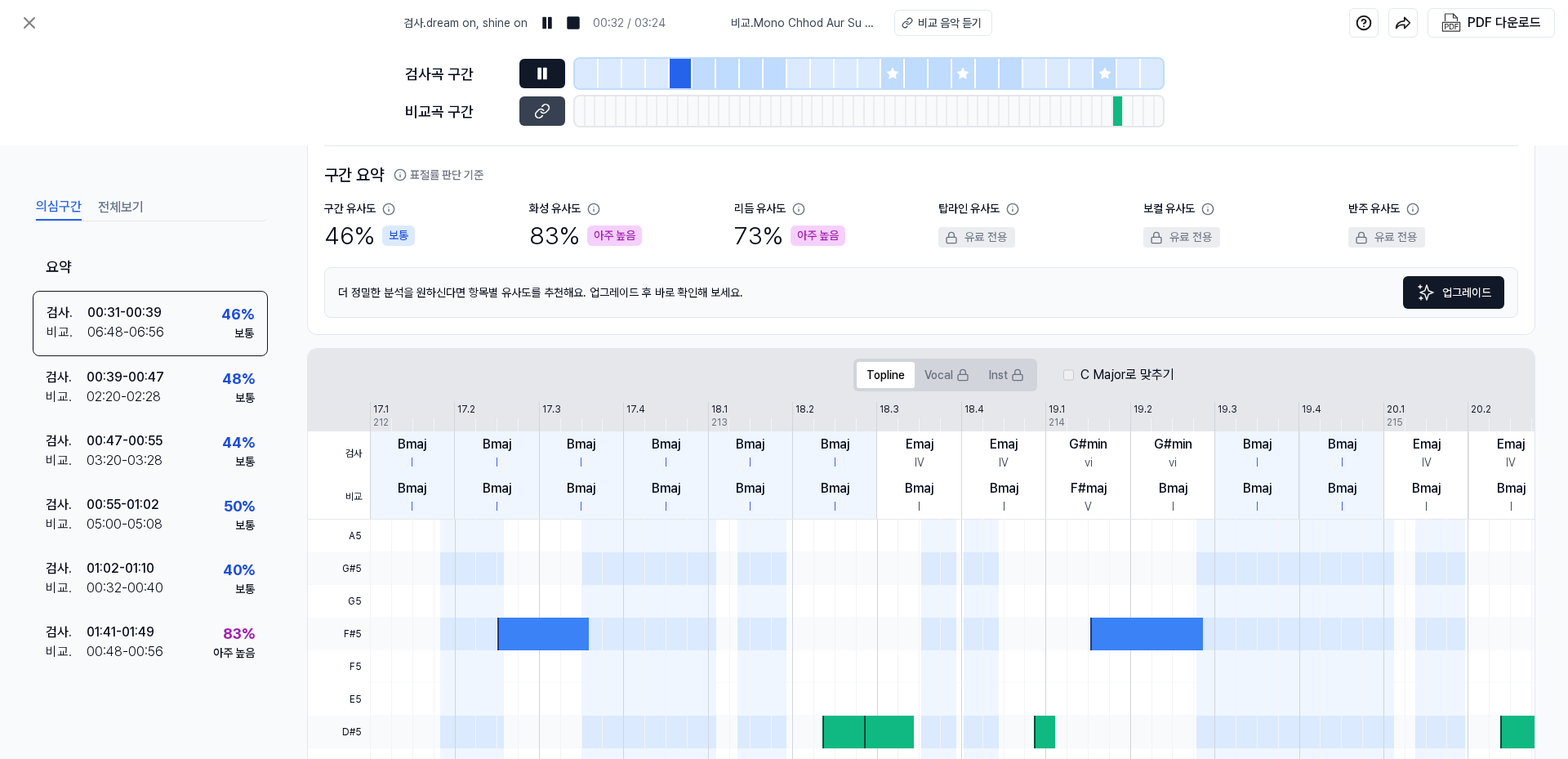 click 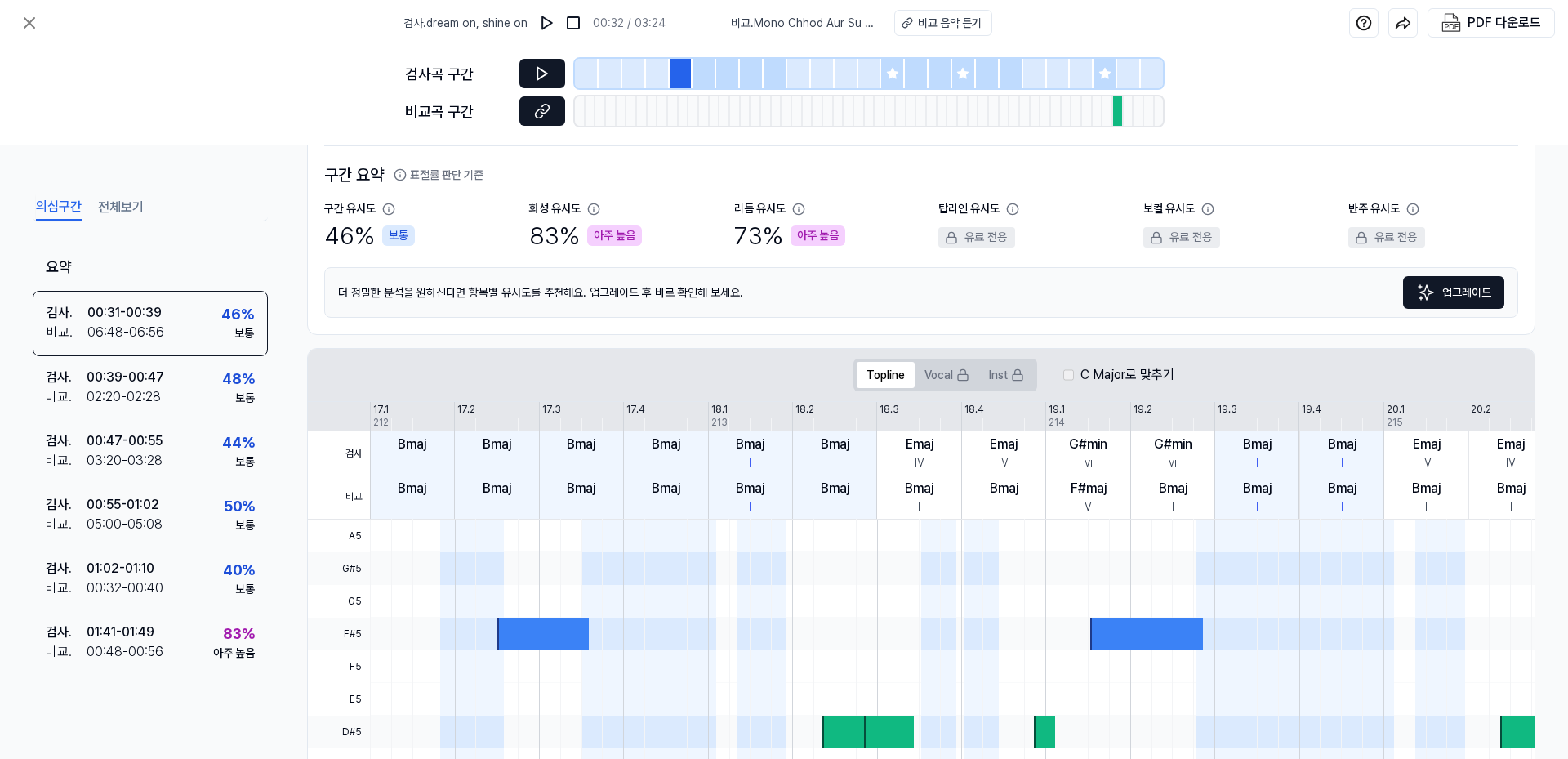 click 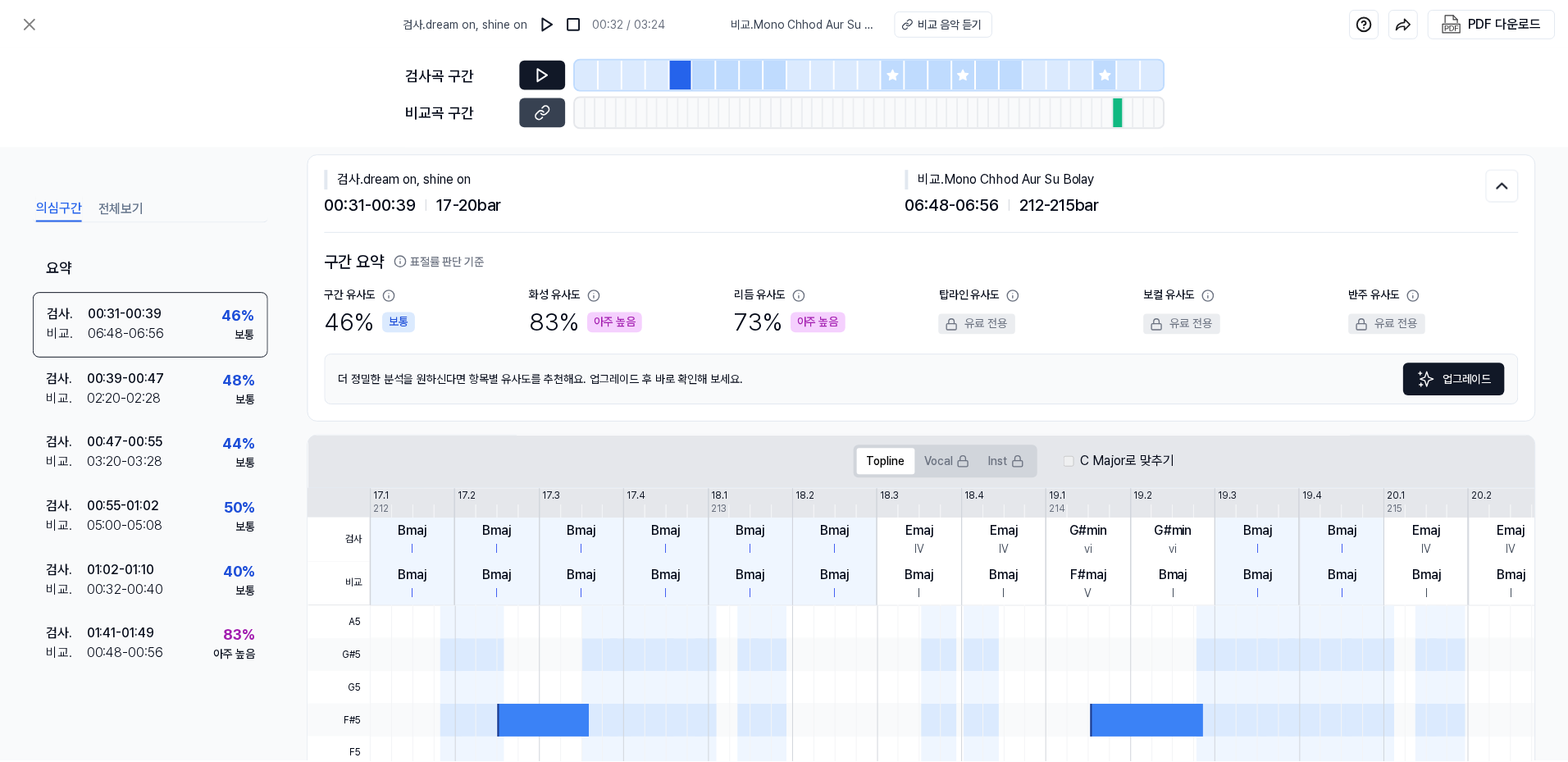 scroll, scrollTop: 0, scrollLeft: 0, axis: both 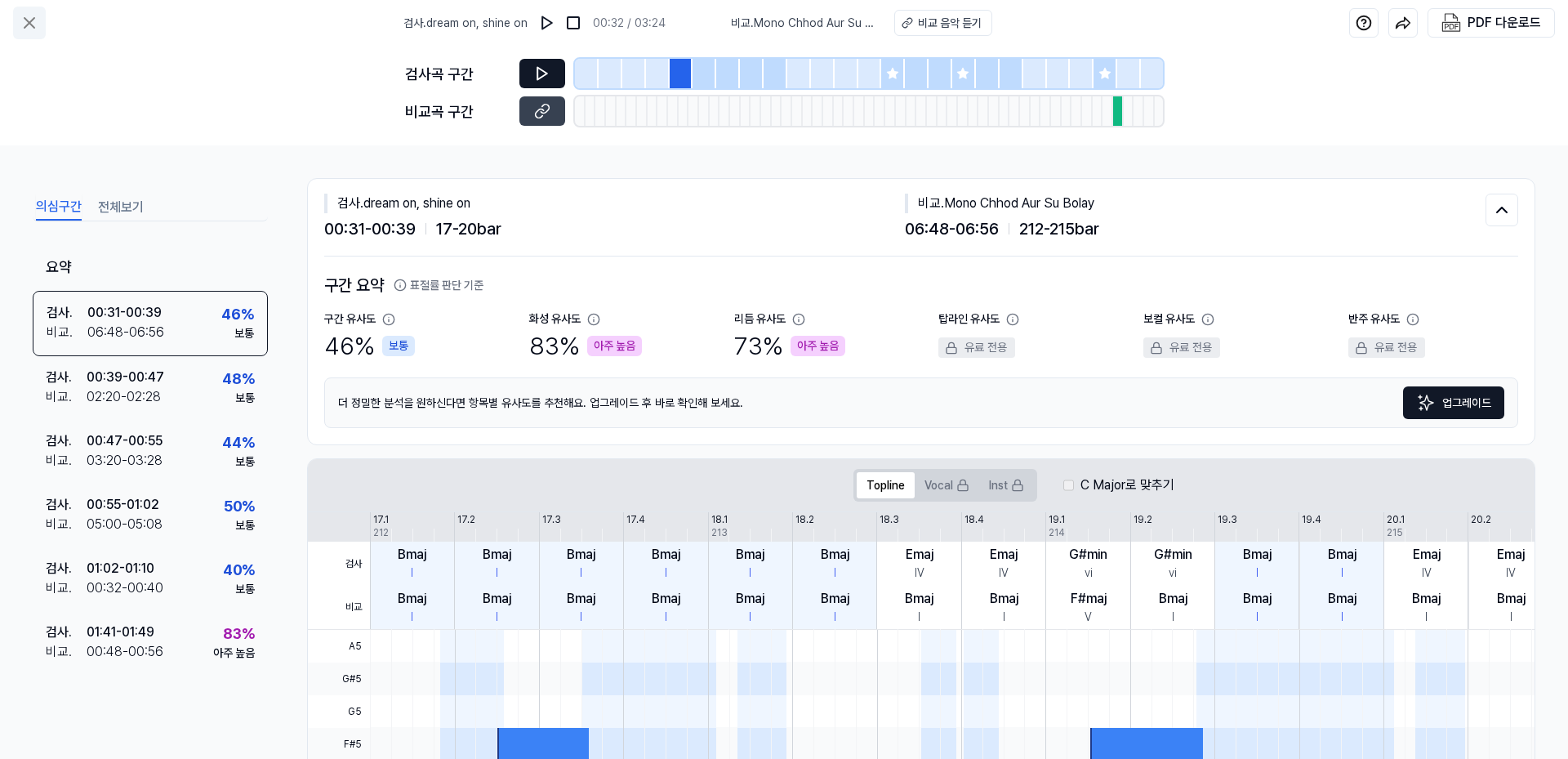 click at bounding box center (29, 23) 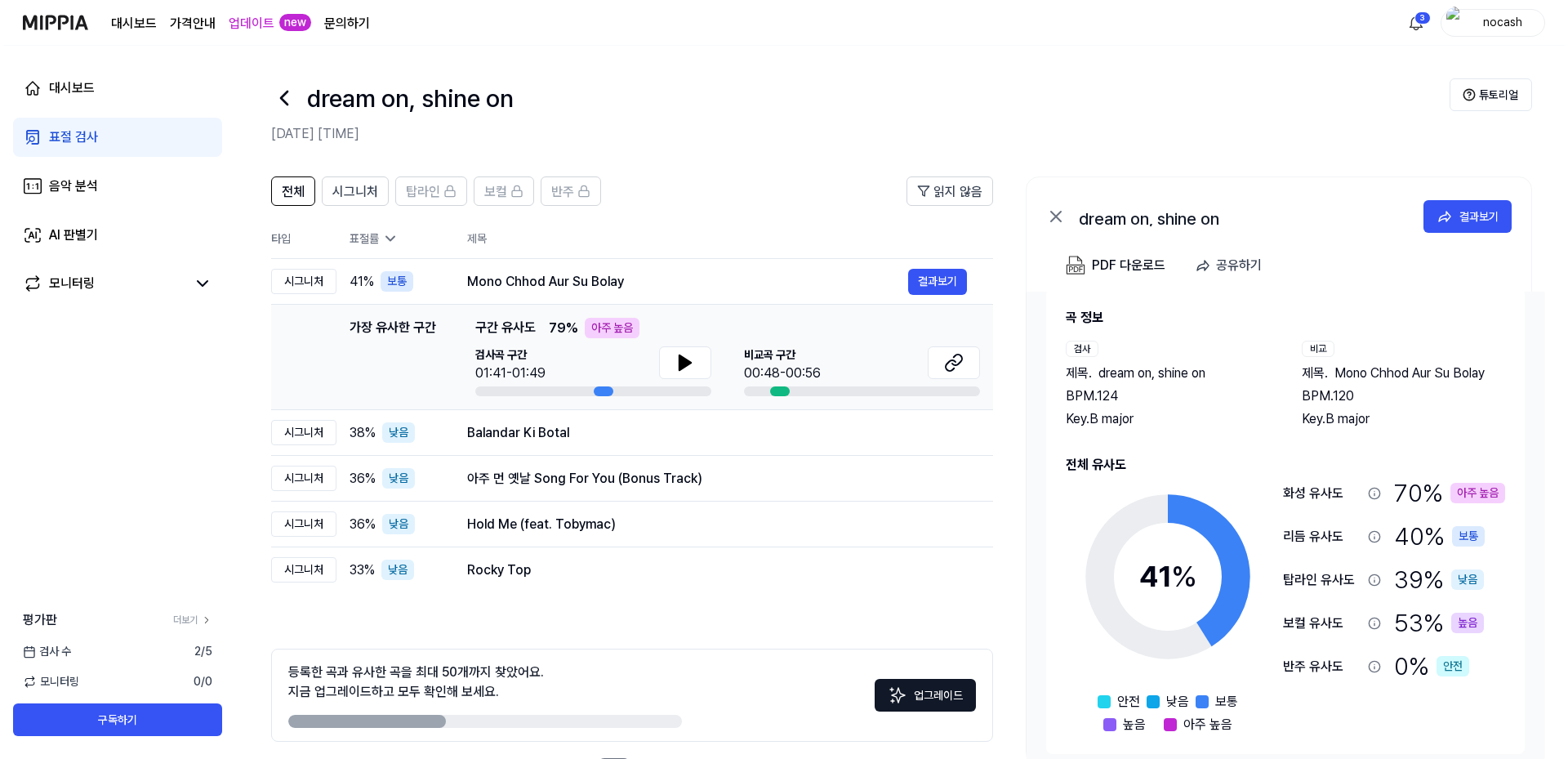 scroll, scrollTop: 28, scrollLeft: 0, axis: vertical 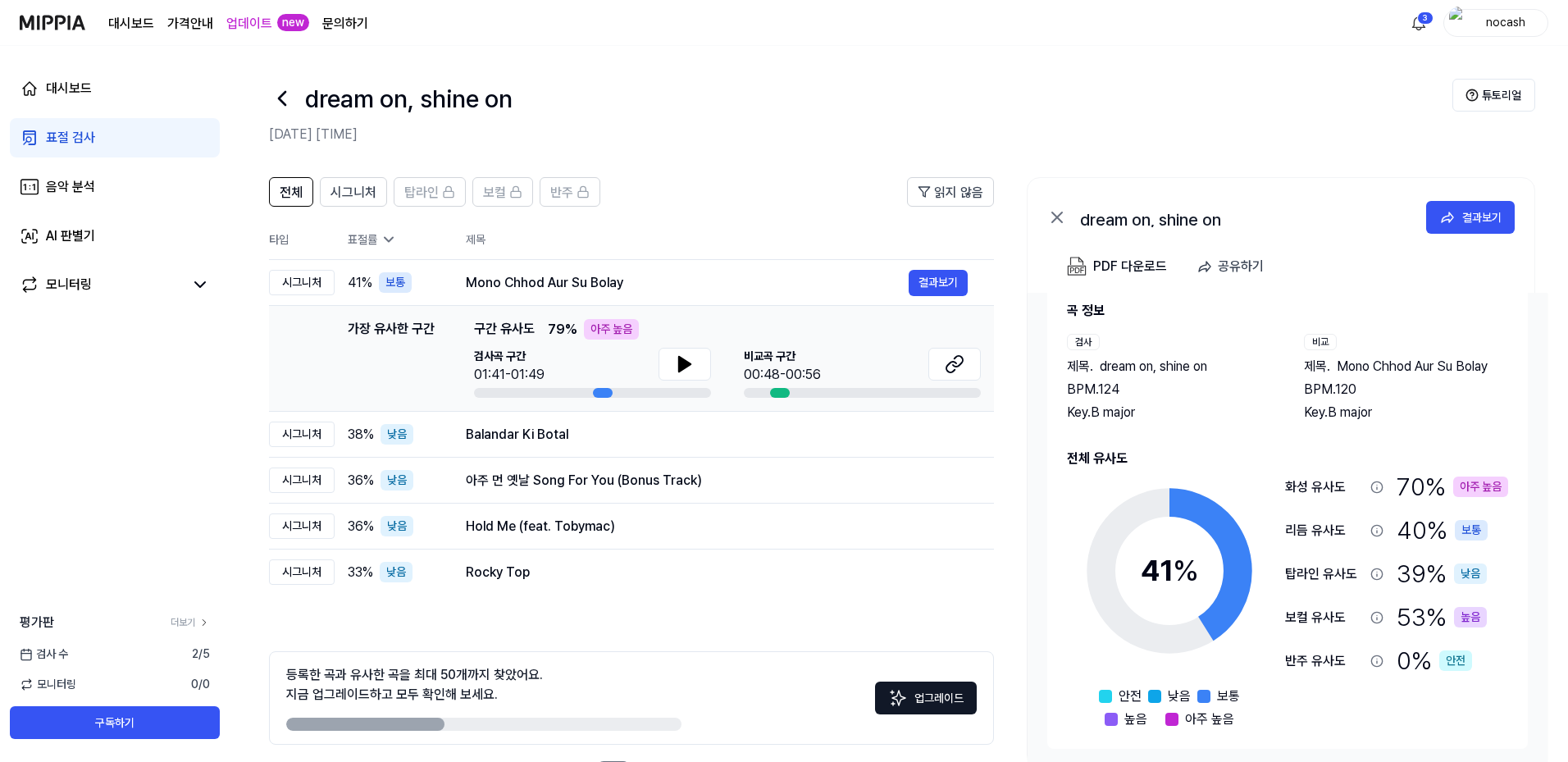 click on "화성 유사도" at bounding box center (1324, 487) 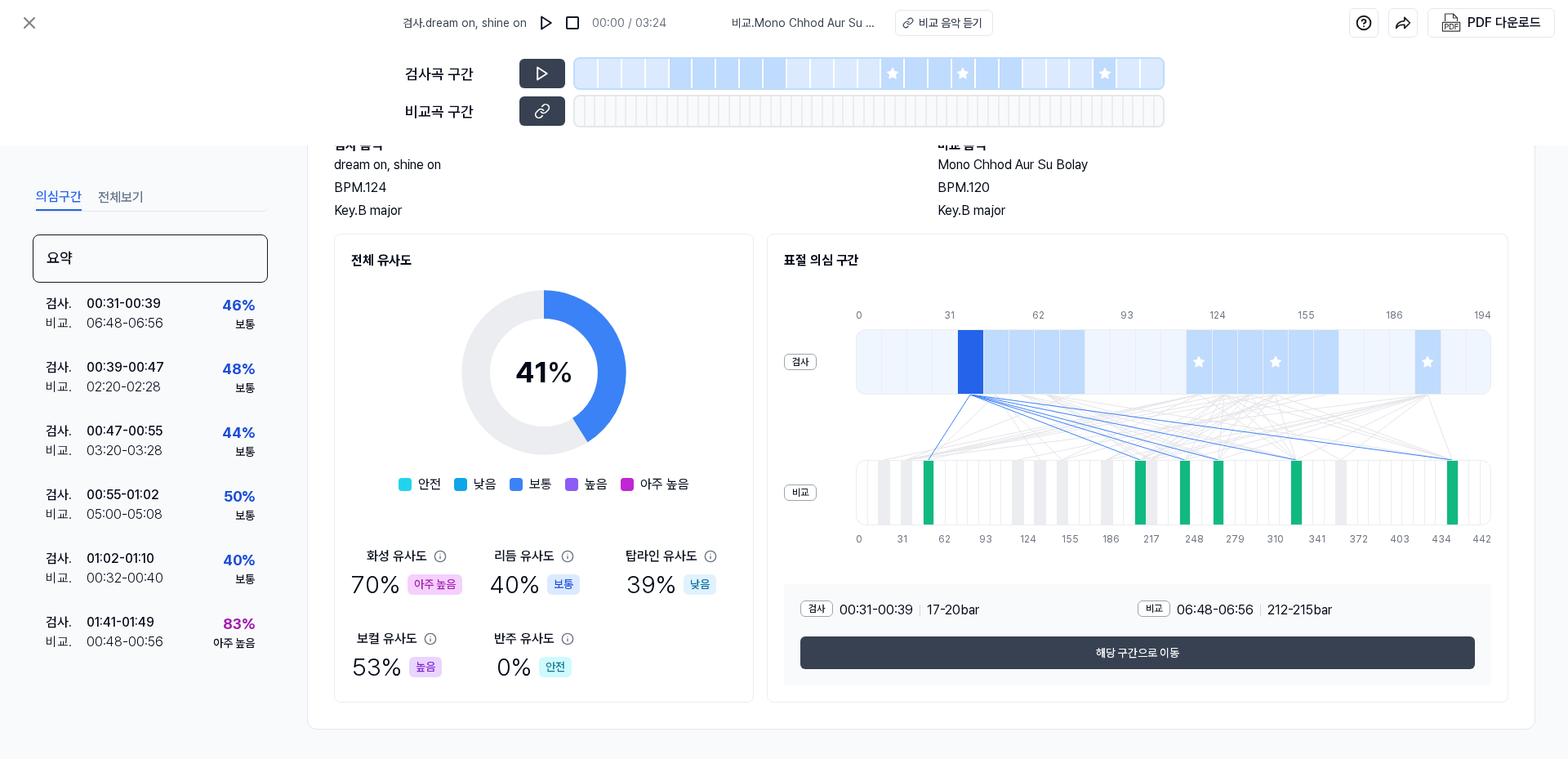 scroll, scrollTop: 110, scrollLeft: 0, axis: vertical 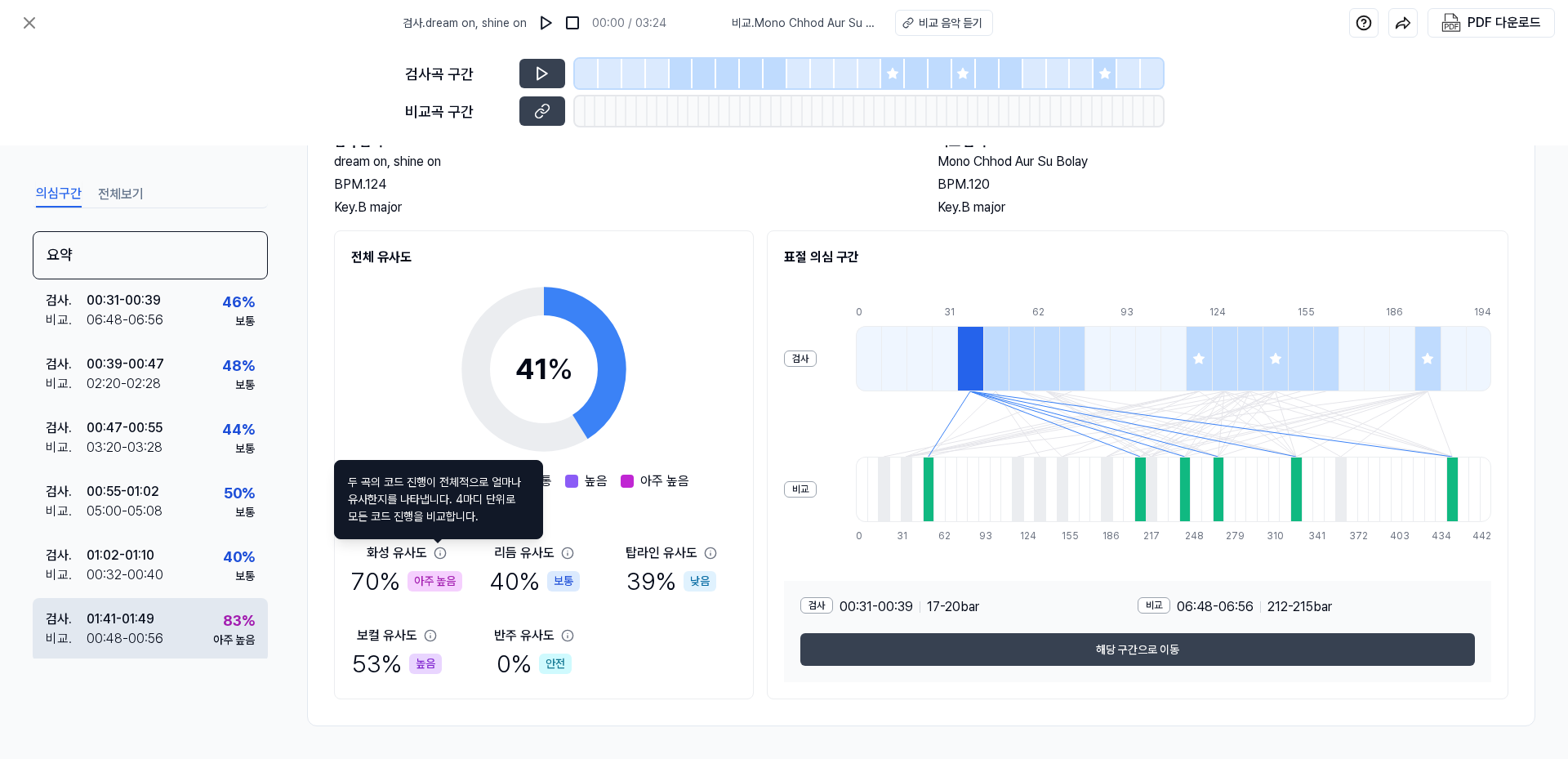 click on "01:41 - 01:49" at bounding box center (120, 619) 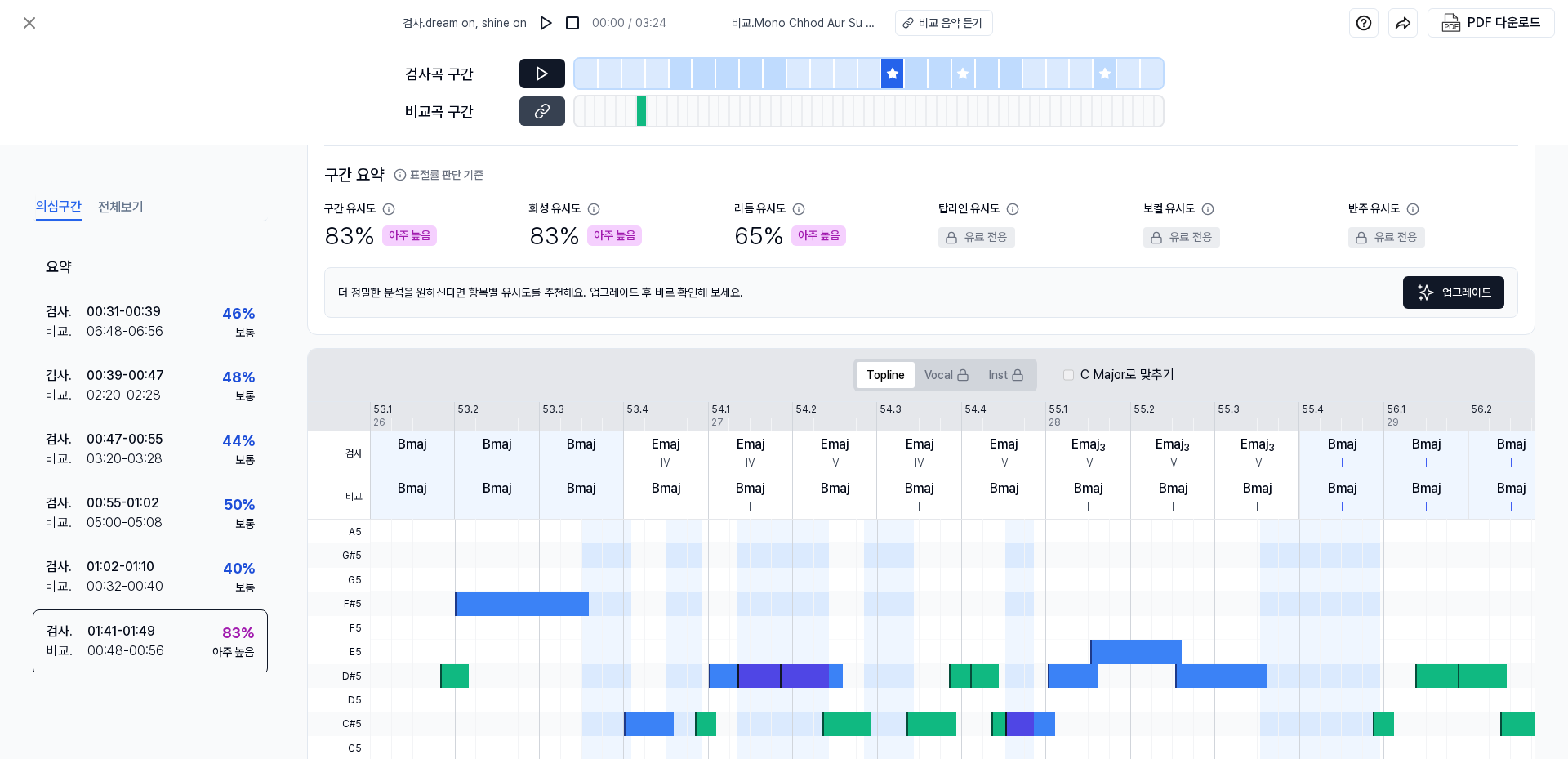 click at bounding box center (542, 74) 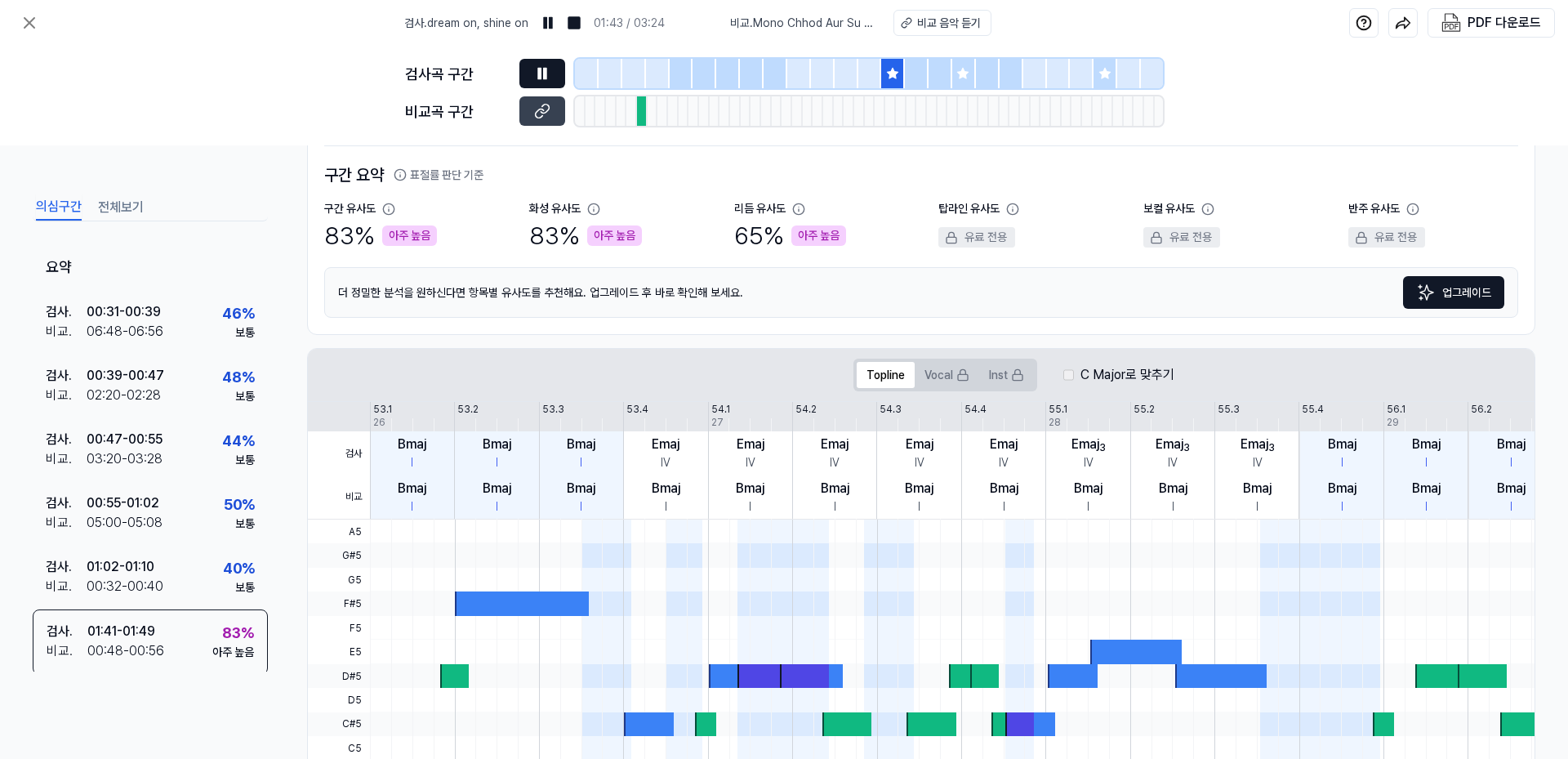 click 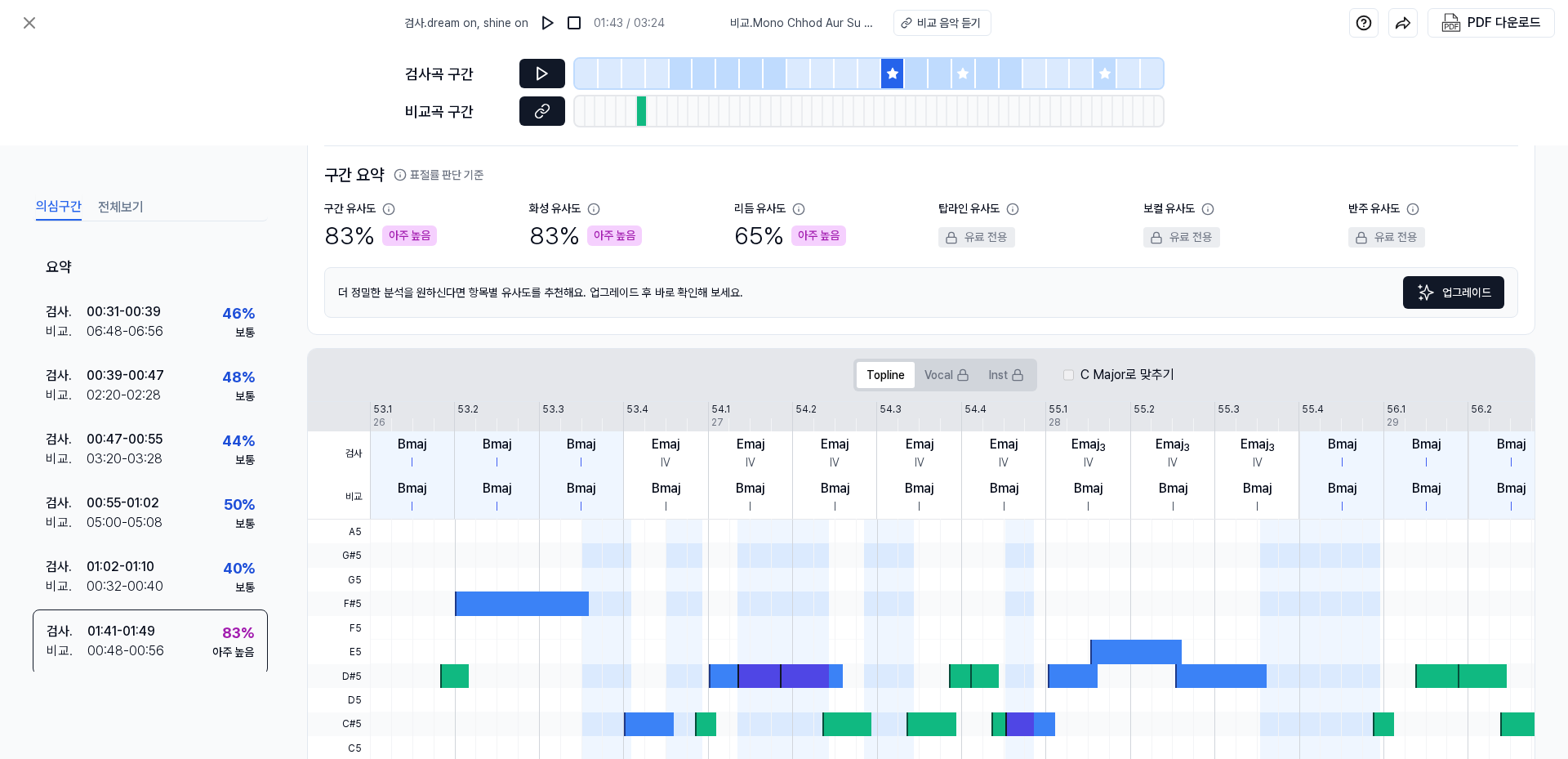click 